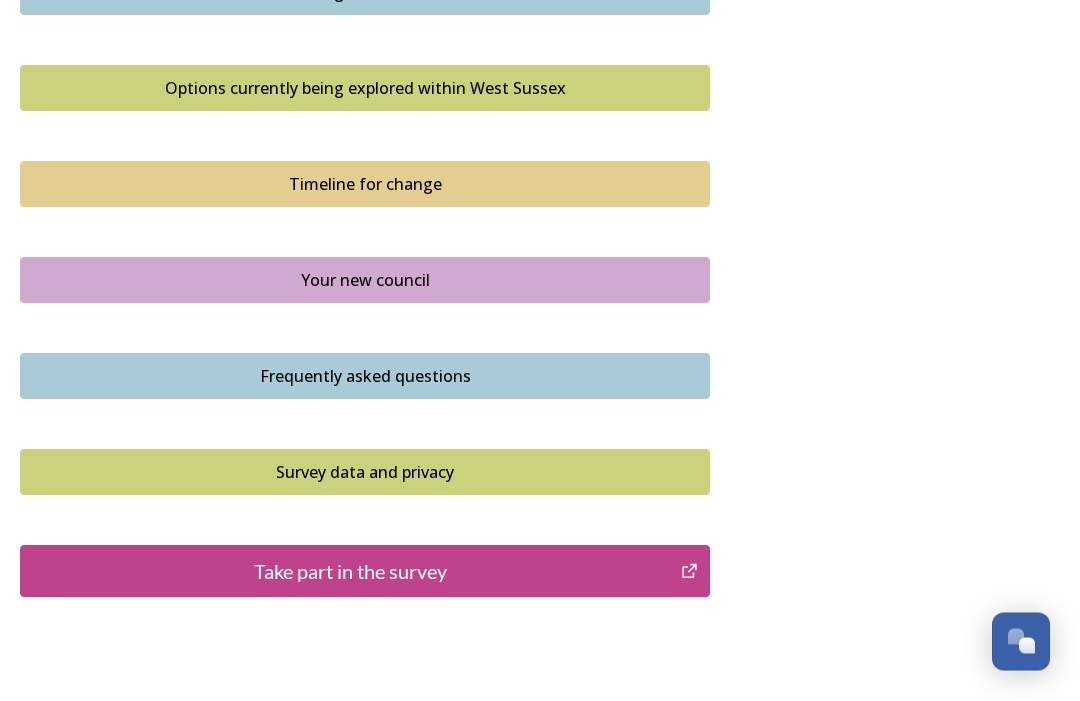 scroll, scrollTop: 1369, scrollLeft: 0, axis: vertical 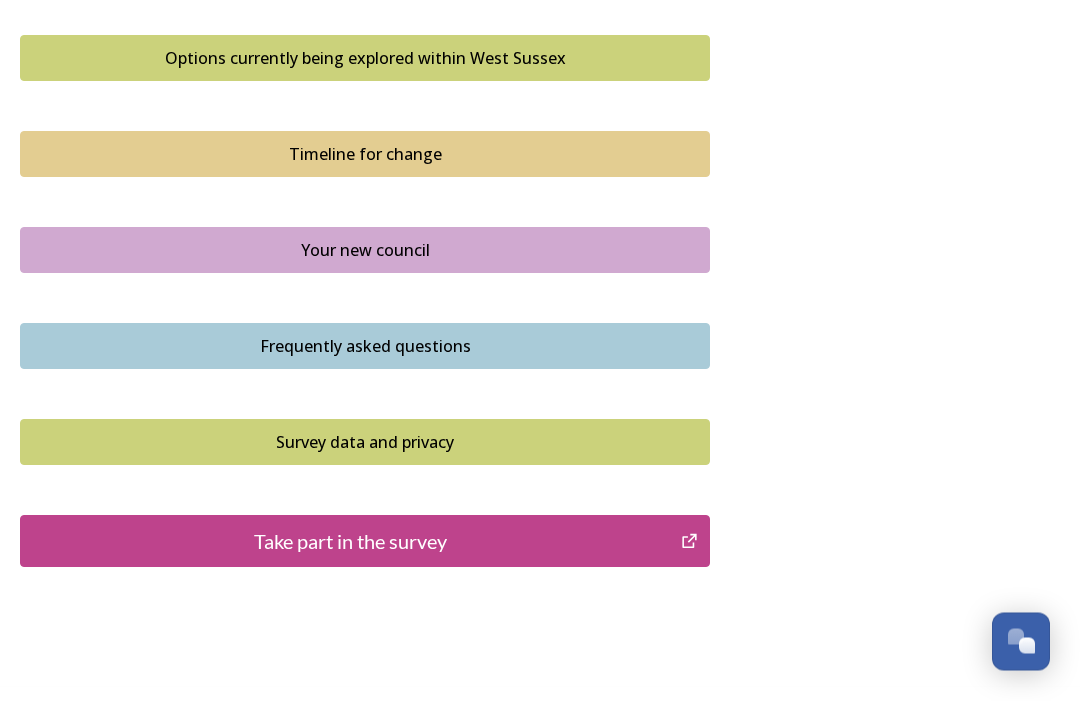 click on "Take part in the survey" at bounding box center (350, 542) 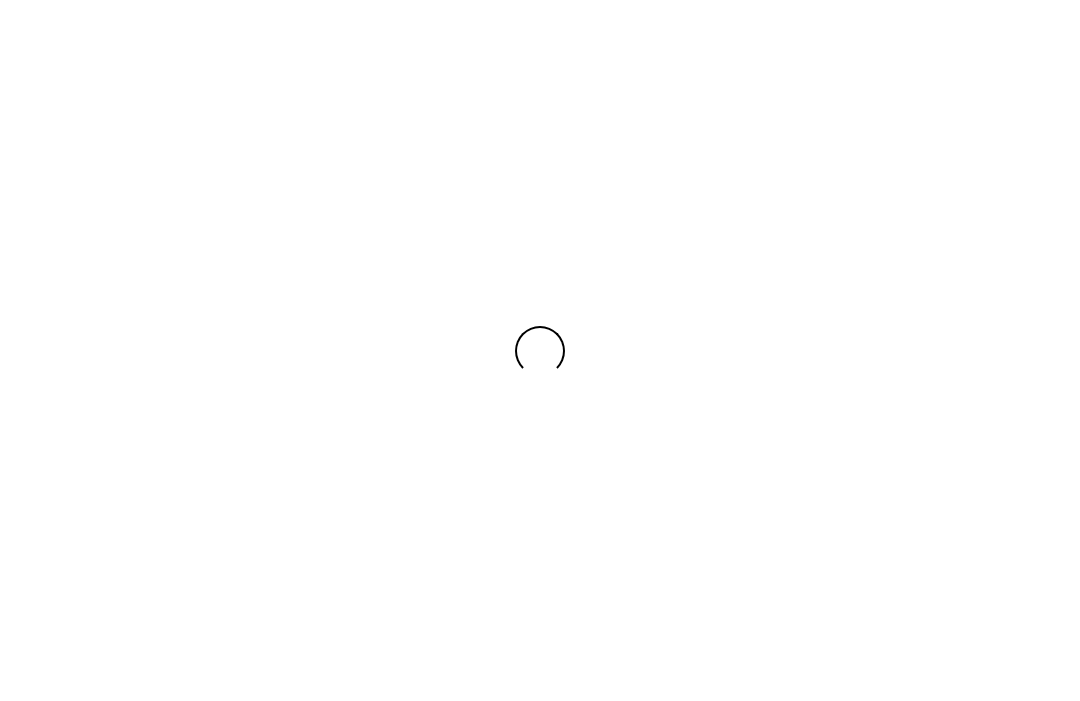 scroll, scrollTop: 0, scrollLeft: 0, axis: both 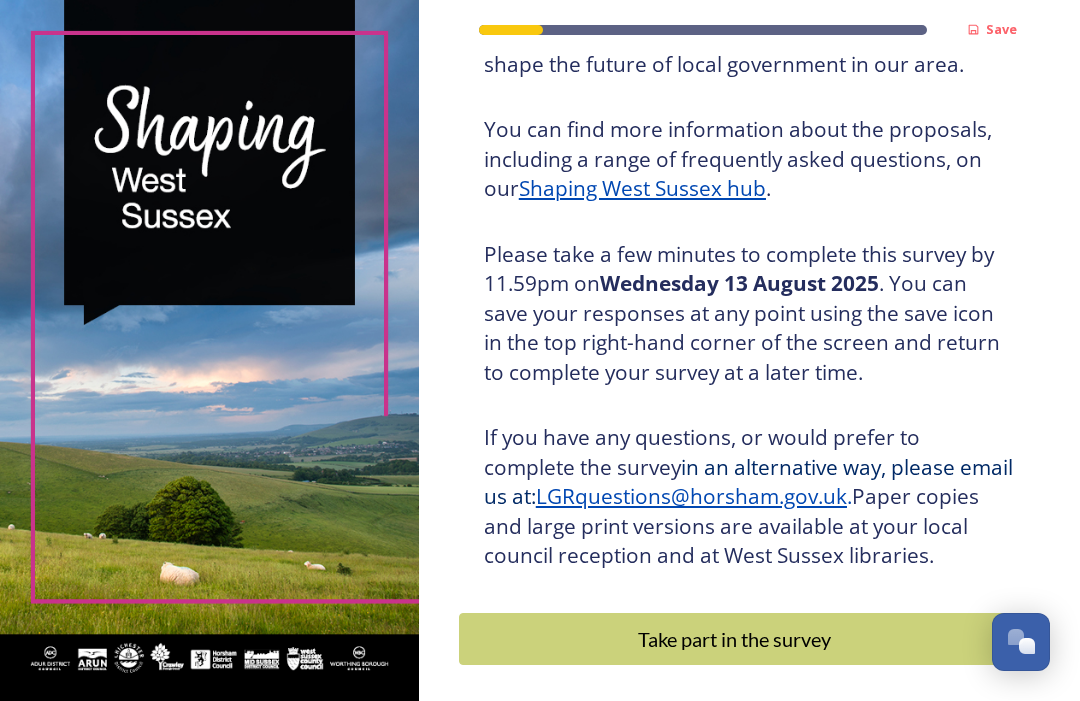 click on "Take part in the survey" at bounding box center [735, 639] 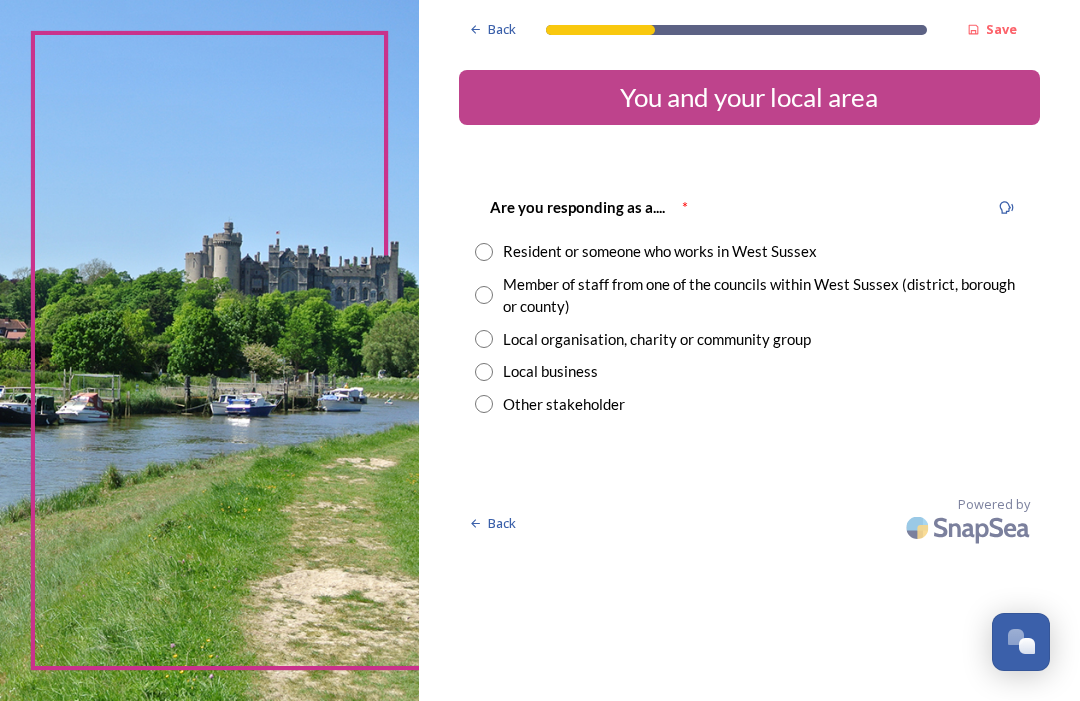 scroll, scrollTop: 0, scrollLeft: 0, axis: both 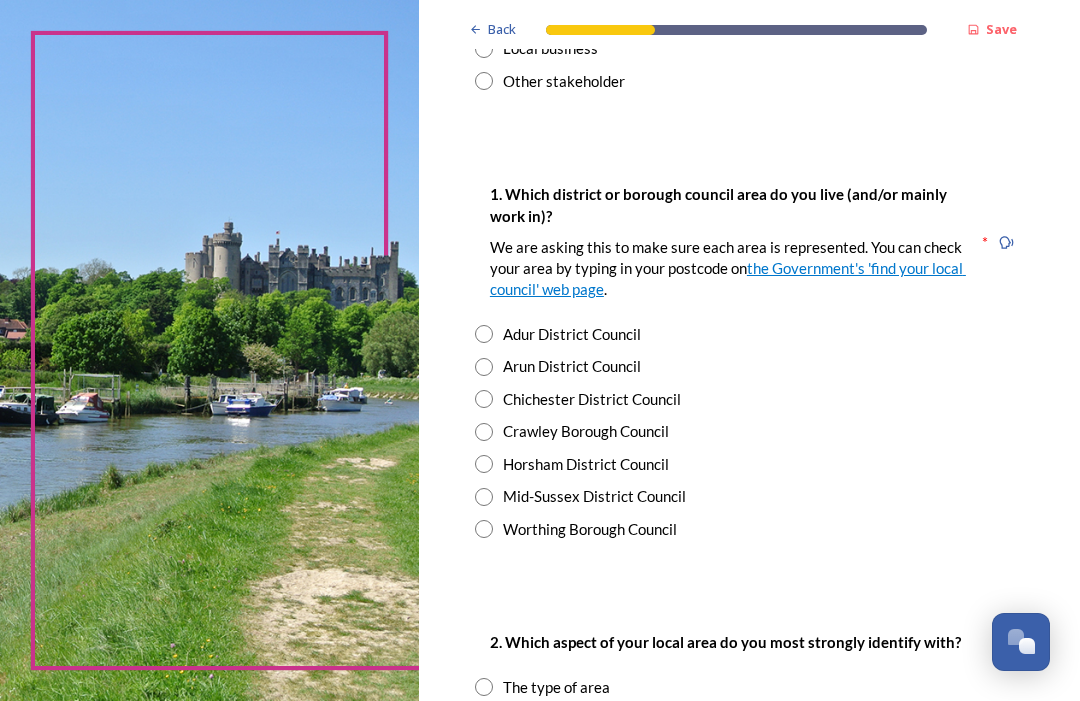 click at bounding box center [484, 464] 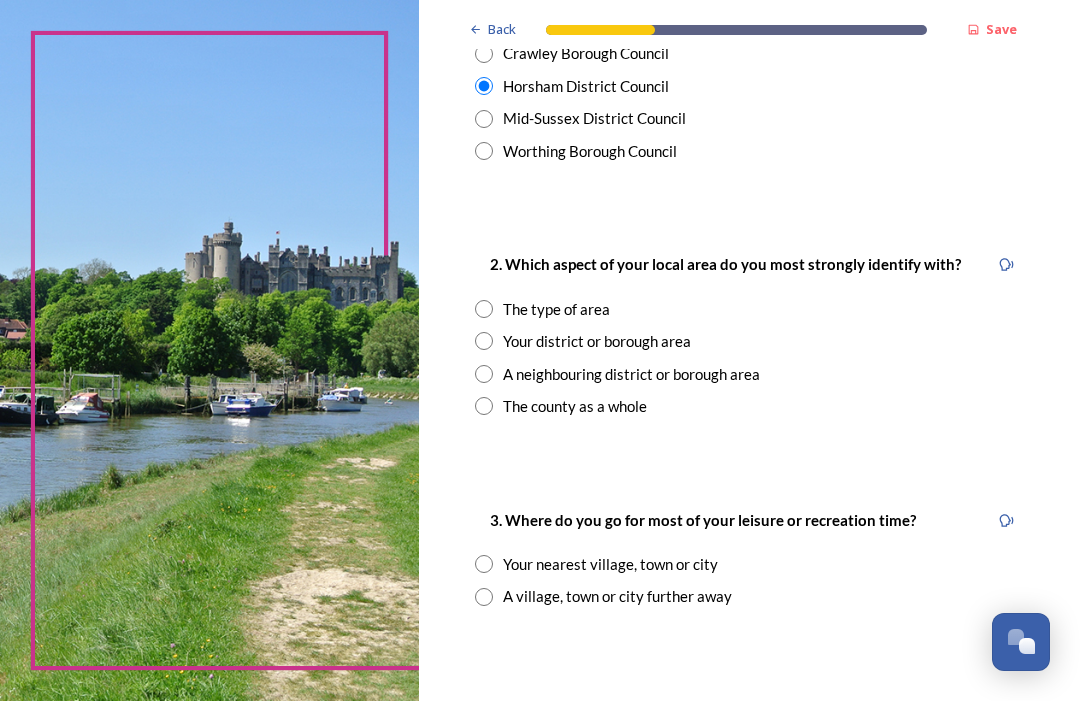 scroll, scrollTop: 701, scrollLeft: 0, axis: vertical 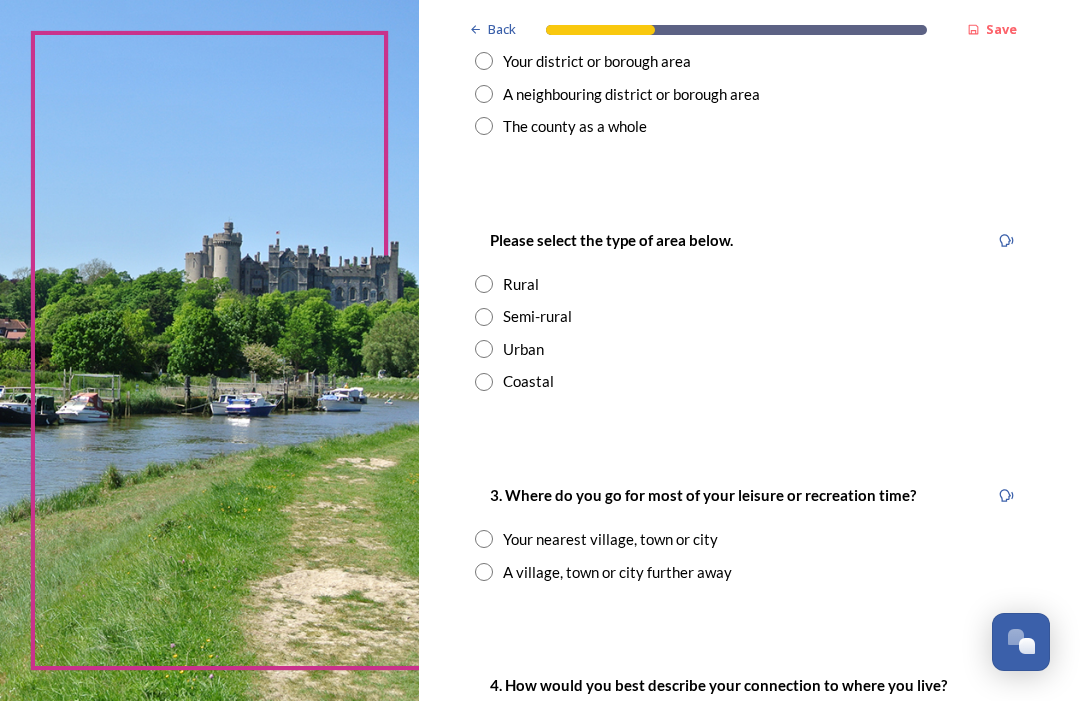 click at bounding box center [484, 317] 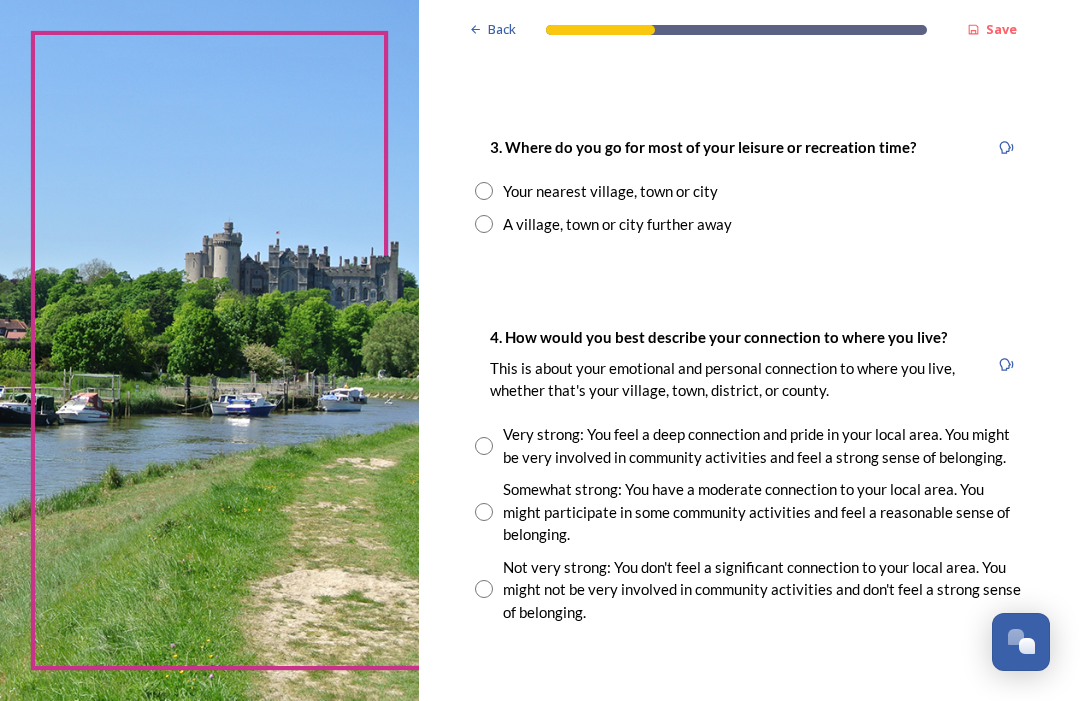 scroll, scrollTop: 1329, scrollLeft: 0, axis: vertical 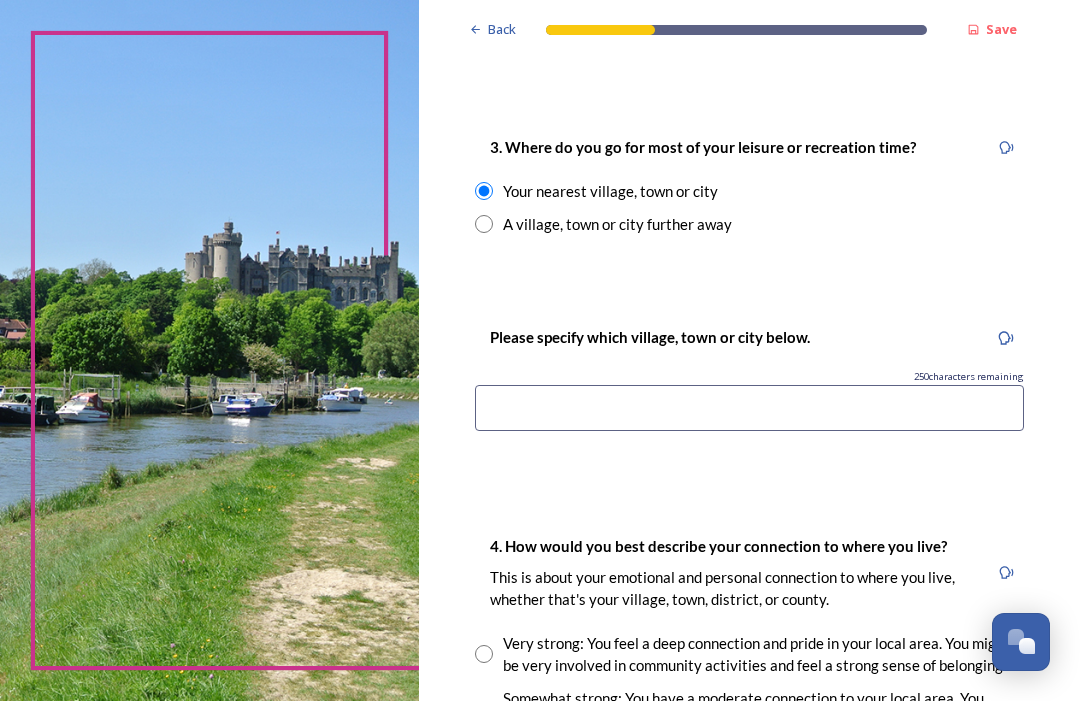 click at bounding box center [749, 408] 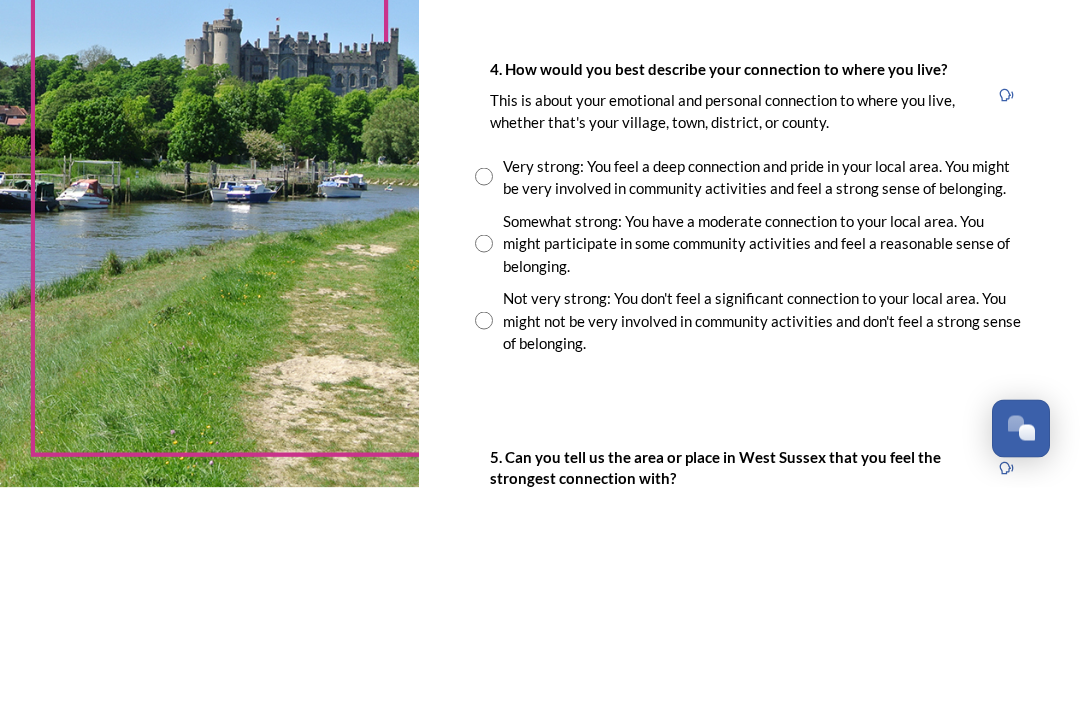 scroll, scrollTop: 1593, scrollLeft: 0, axis: vertical 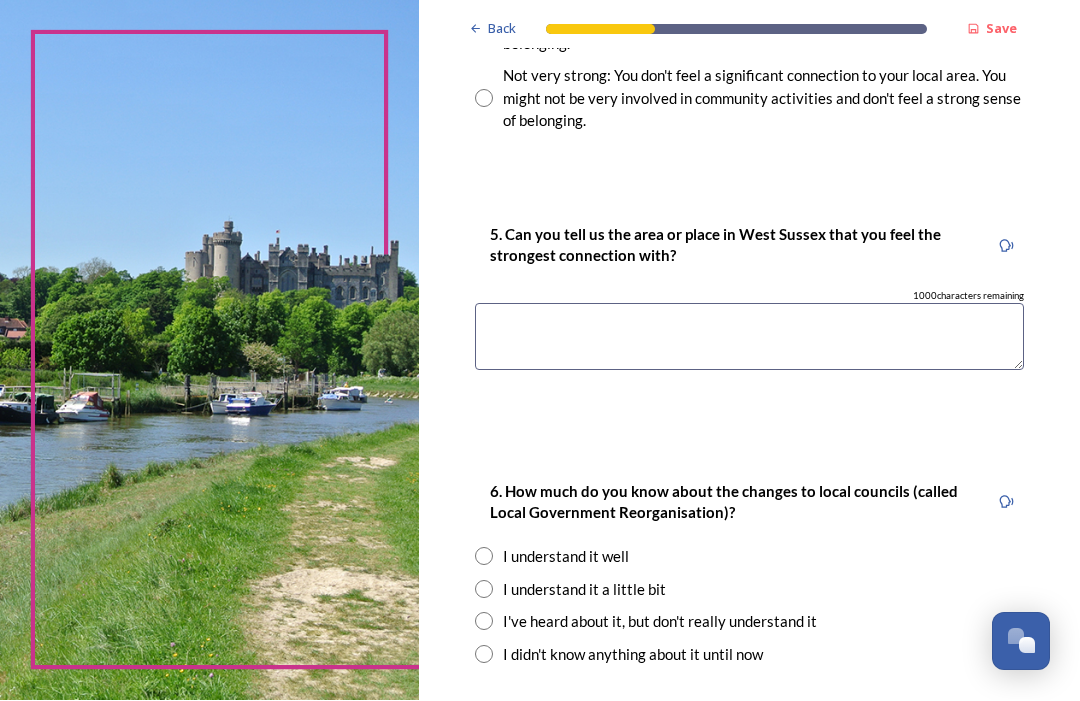 click at bounding box center [749, 337] 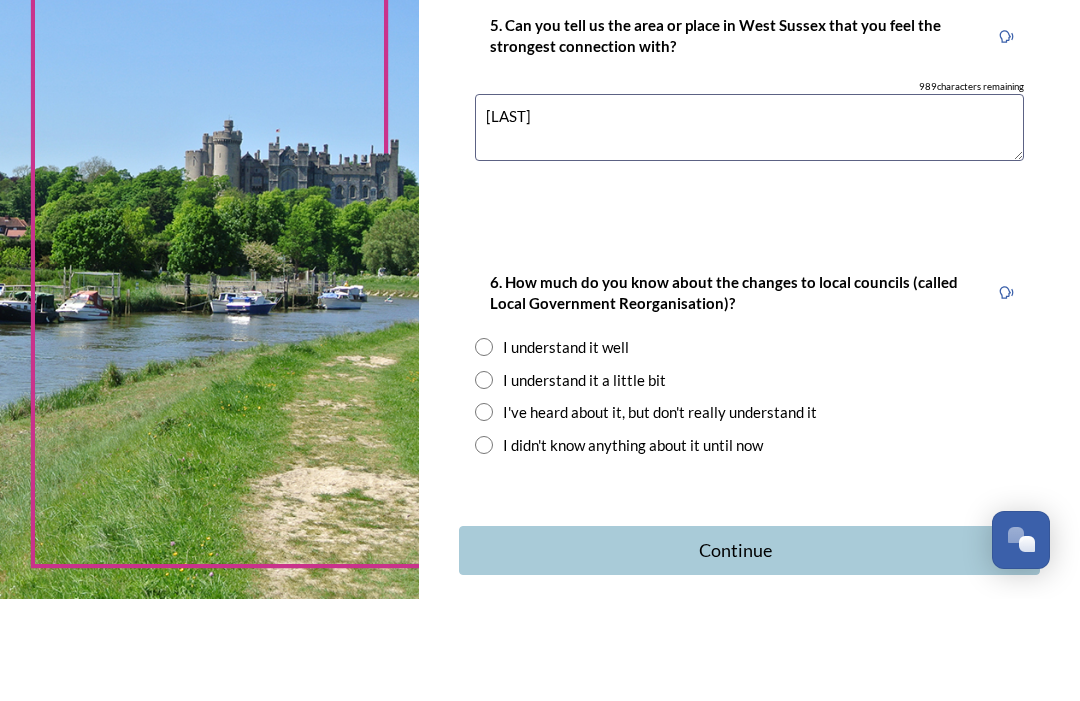 scroll, scrollTop: 2135, scrollLeft: 0, axis: vertical 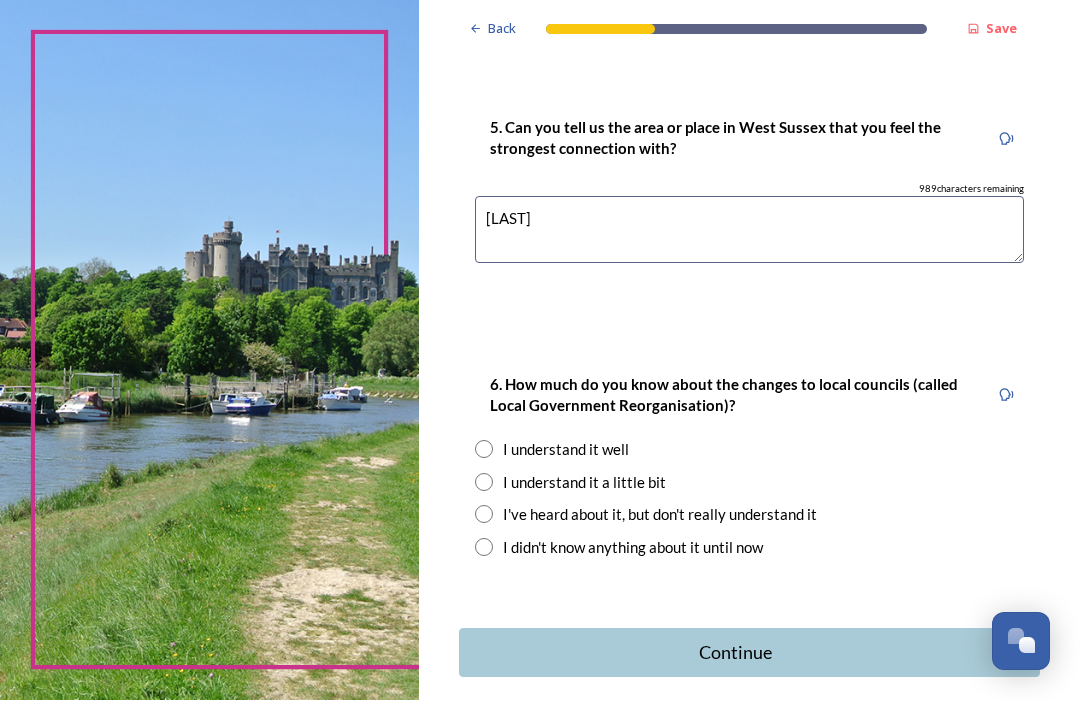 type on "[LAST]" 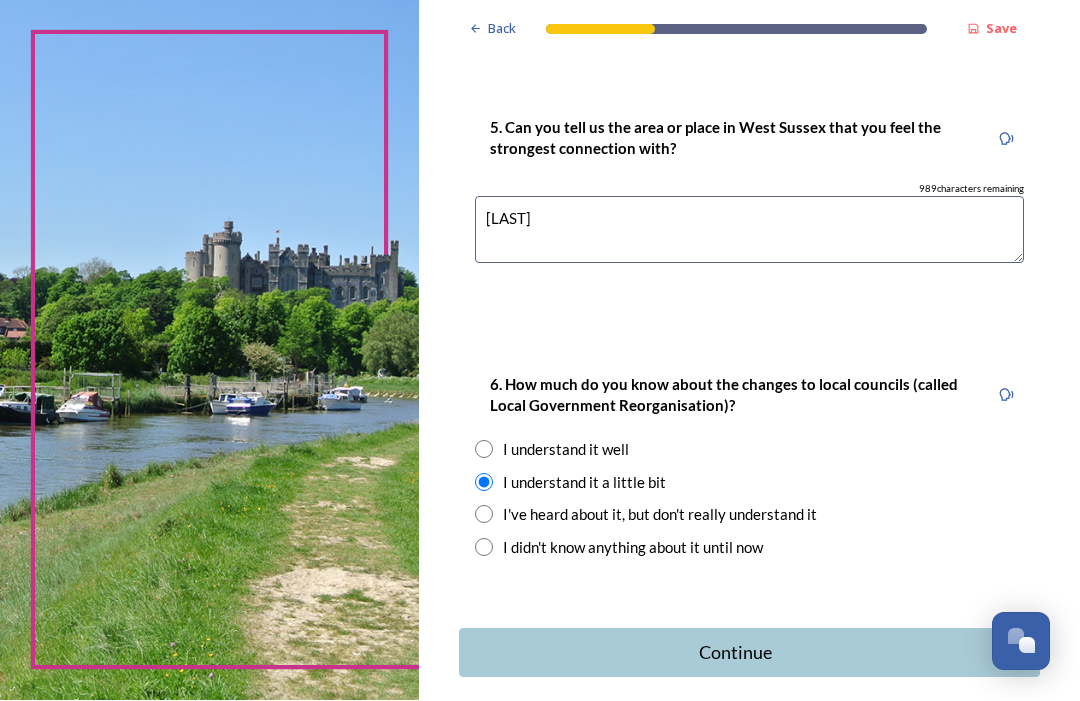 click on "Continue" at bounding box center (736, 653) 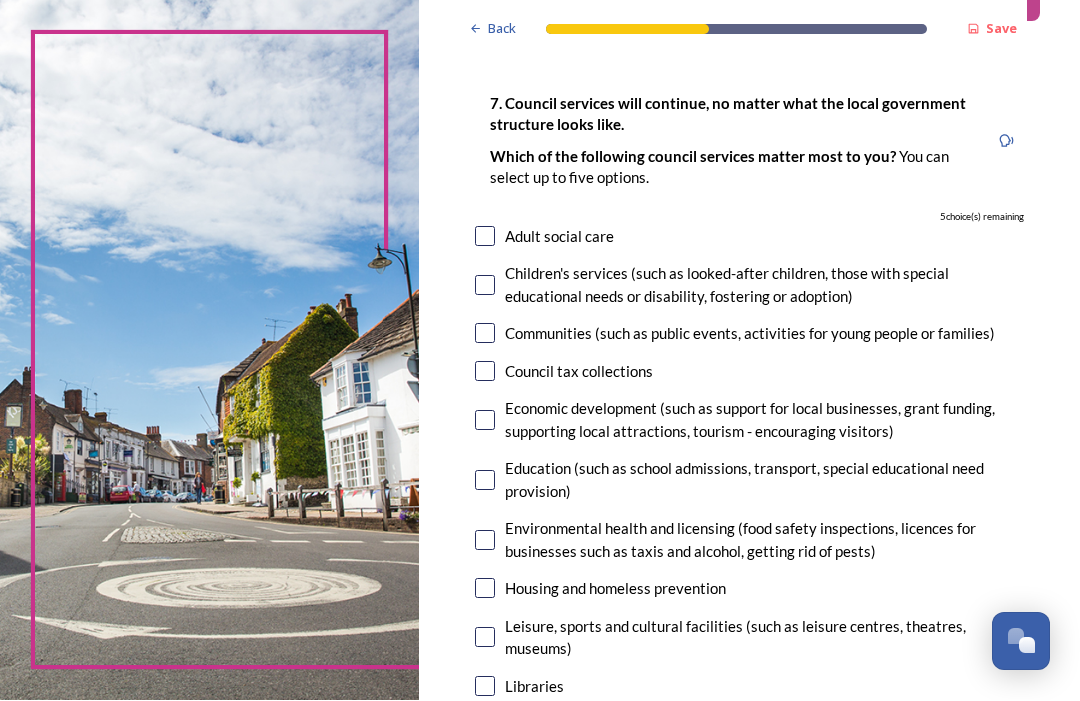 scroll, scrollTop: 103, scrollLeft: 0, axis: vertical 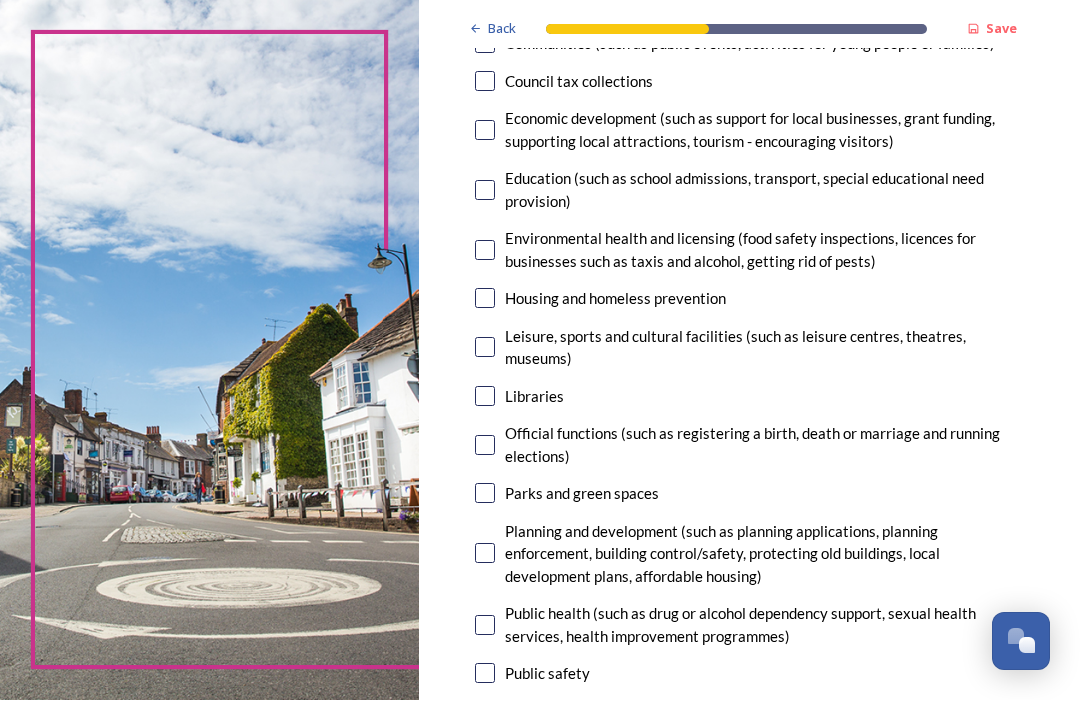 click at bounding box center [485, 299] 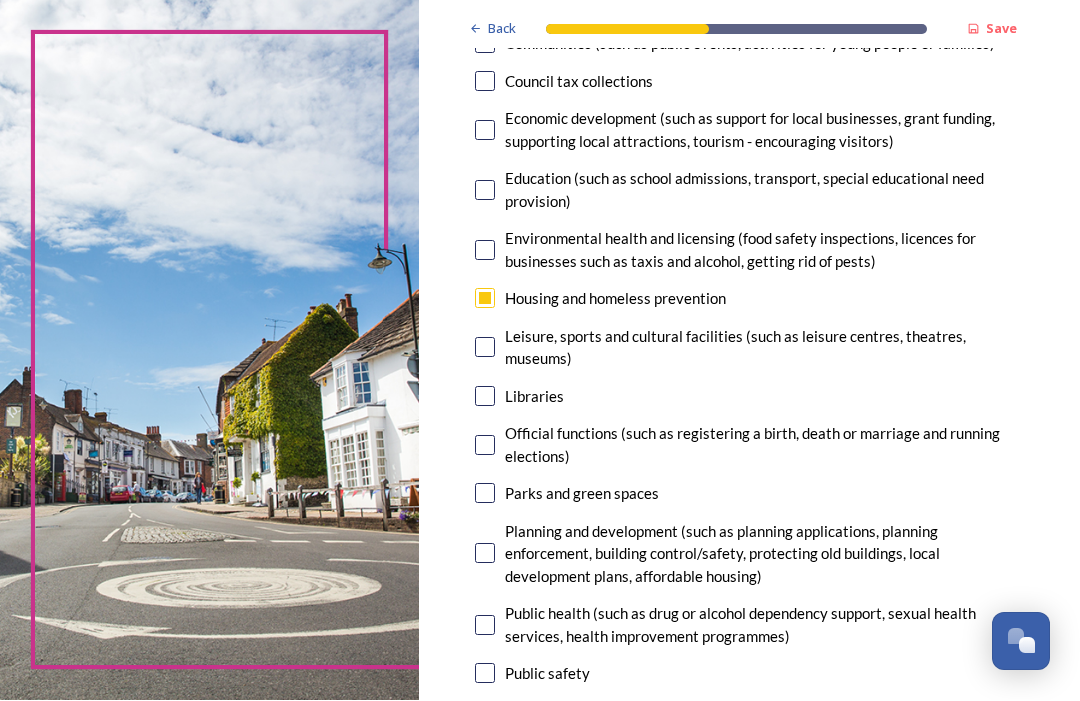 click at bounding box center (485, 348) 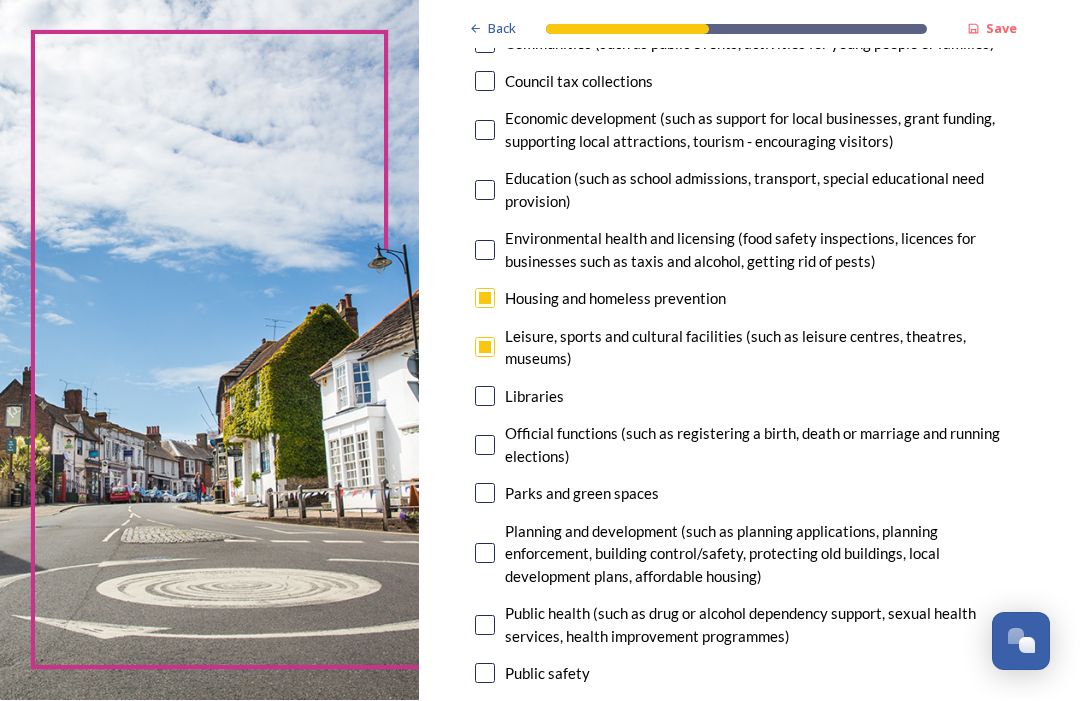 click at bounding box center (485, 494) 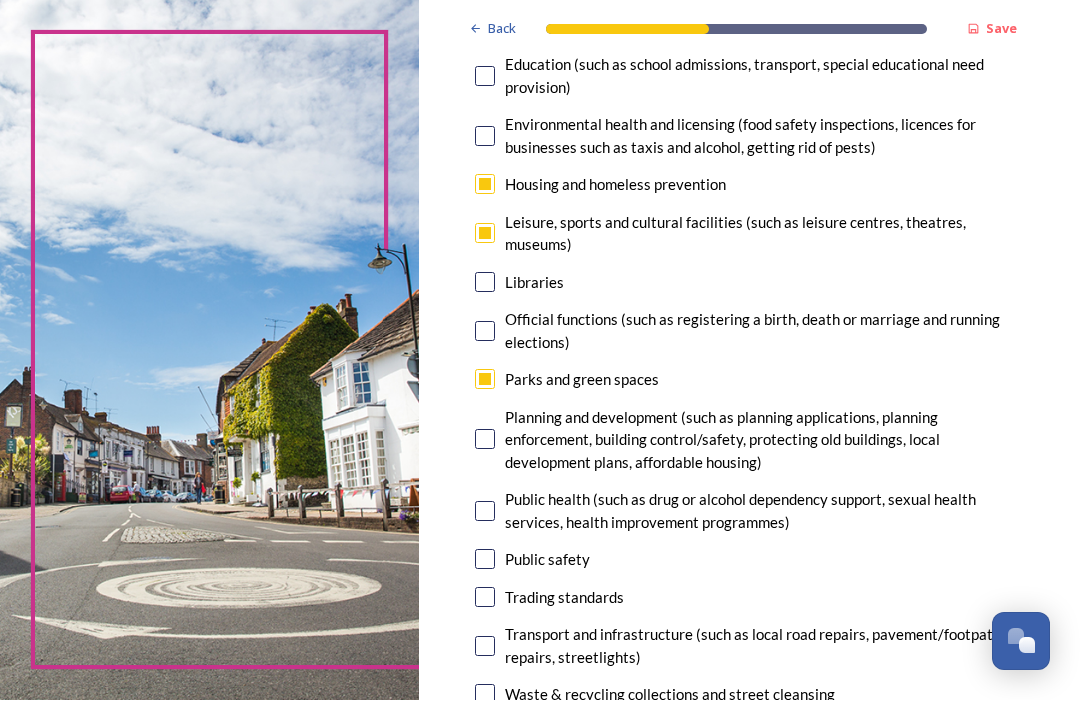 scroll, scrollTop: 507, scrollLeft: 0, axis: vertical 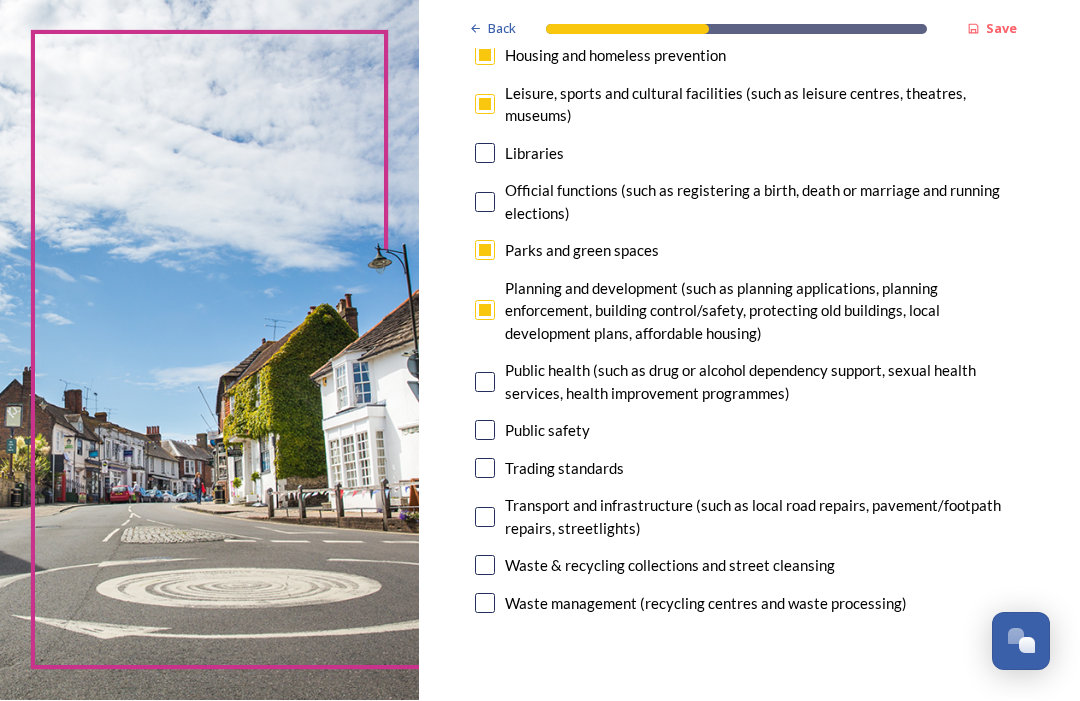 click at bounding box center [485, 383] 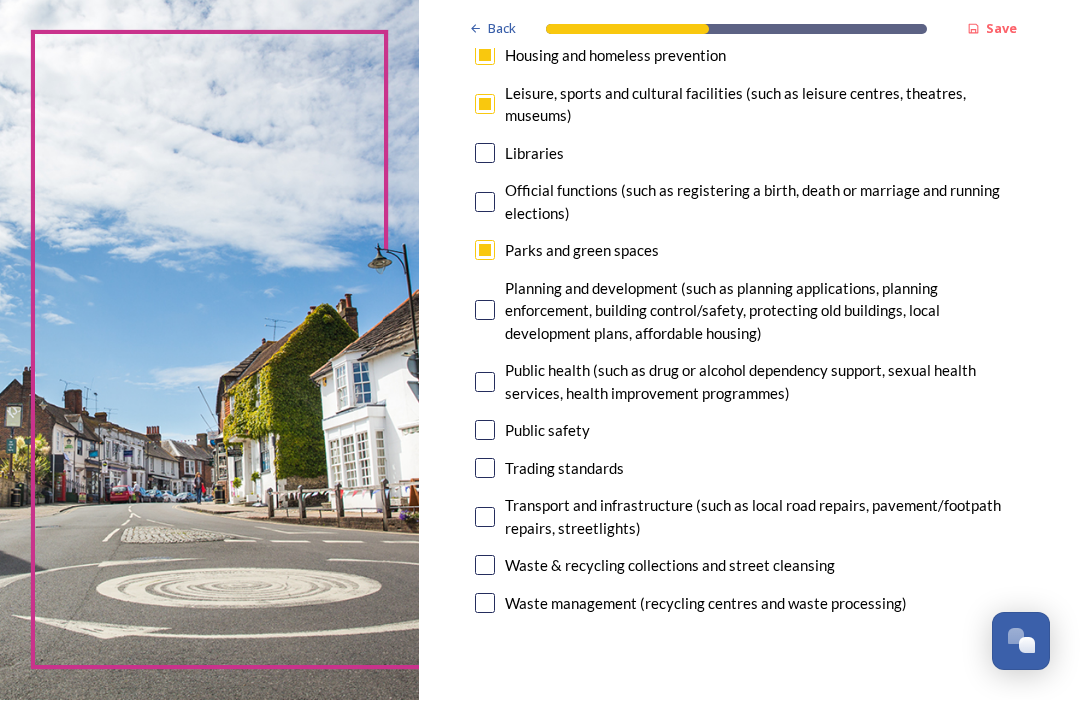 click at bounding box center (485, 383) 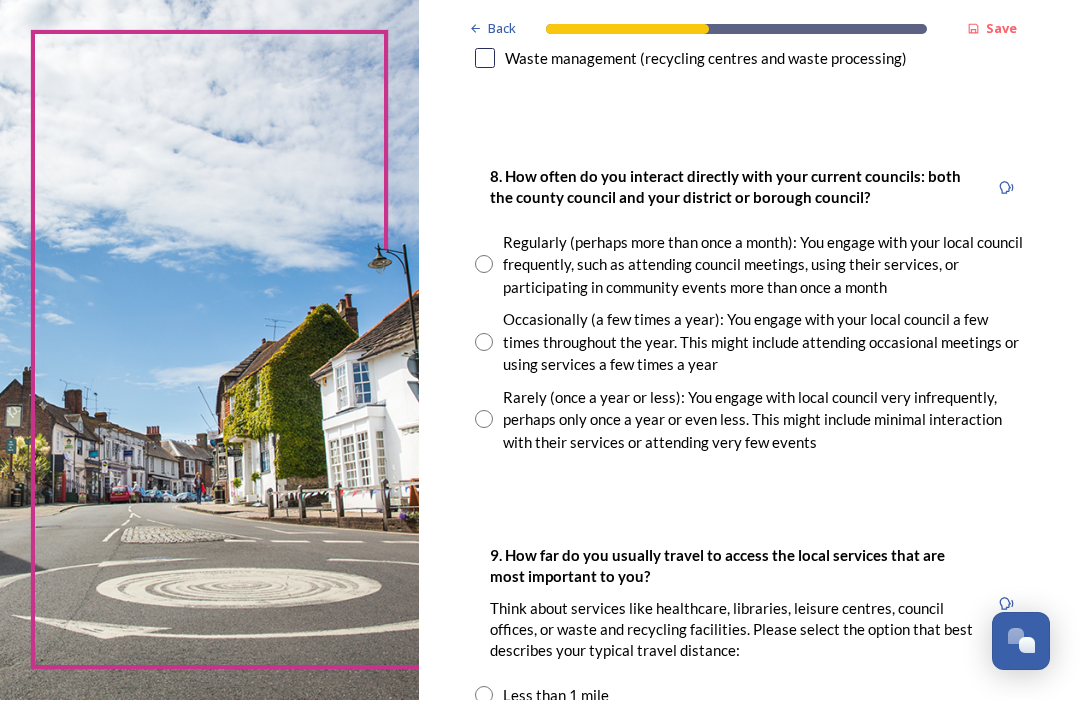 scroll, scrollTop: 1181, scrollLeft: 0, axis: vertical 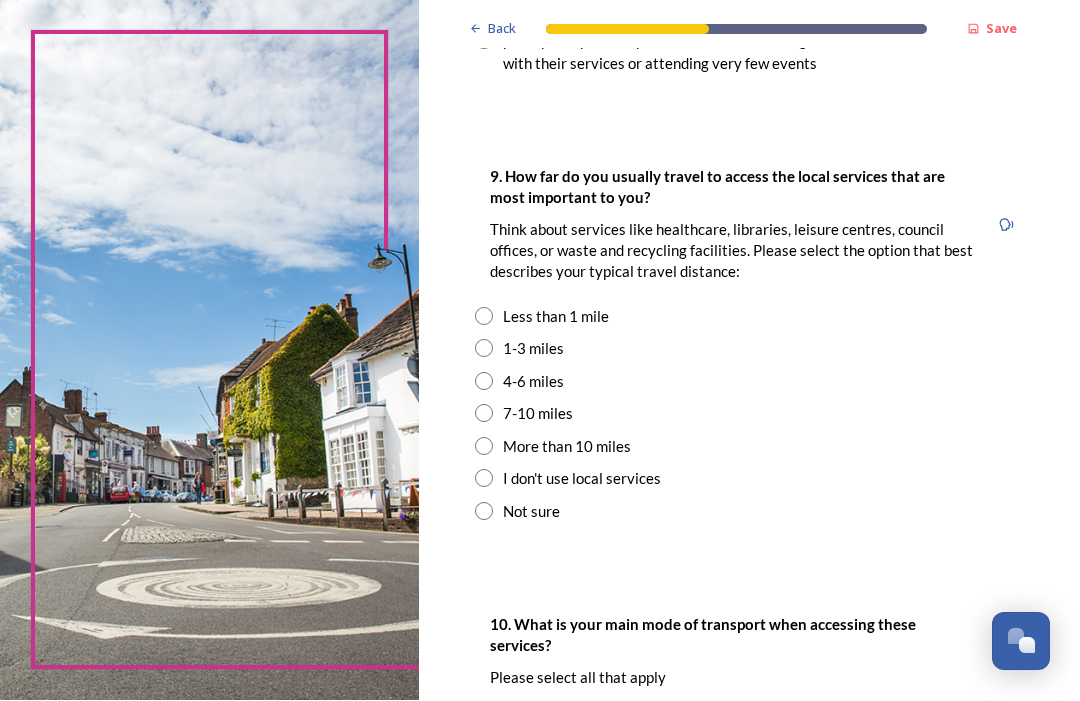 click at bounding box center [484, 414] 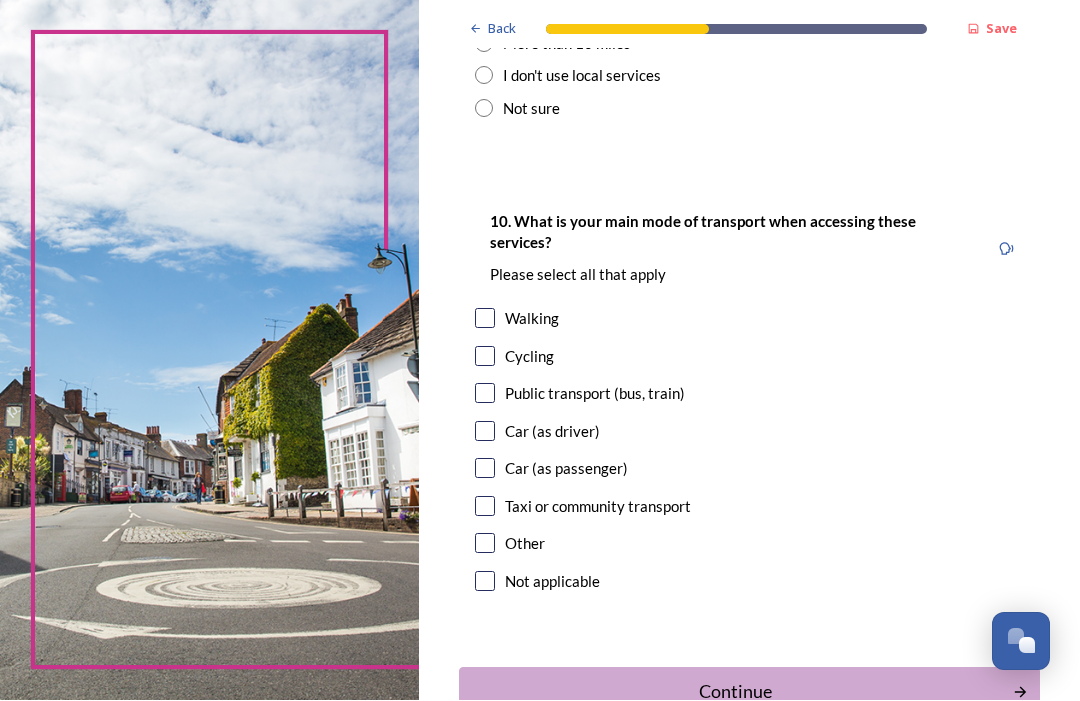 scroll, scrollTop: 1965, scrollLeft: 0, axis: vertical 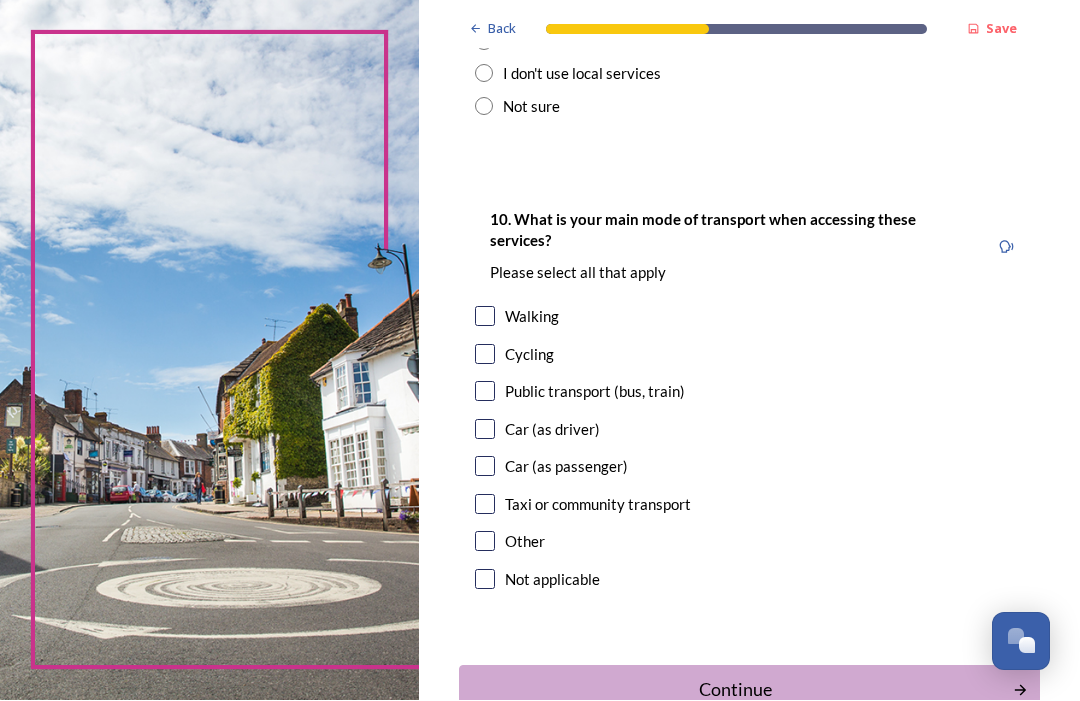 click at bounding box center (485, 430) 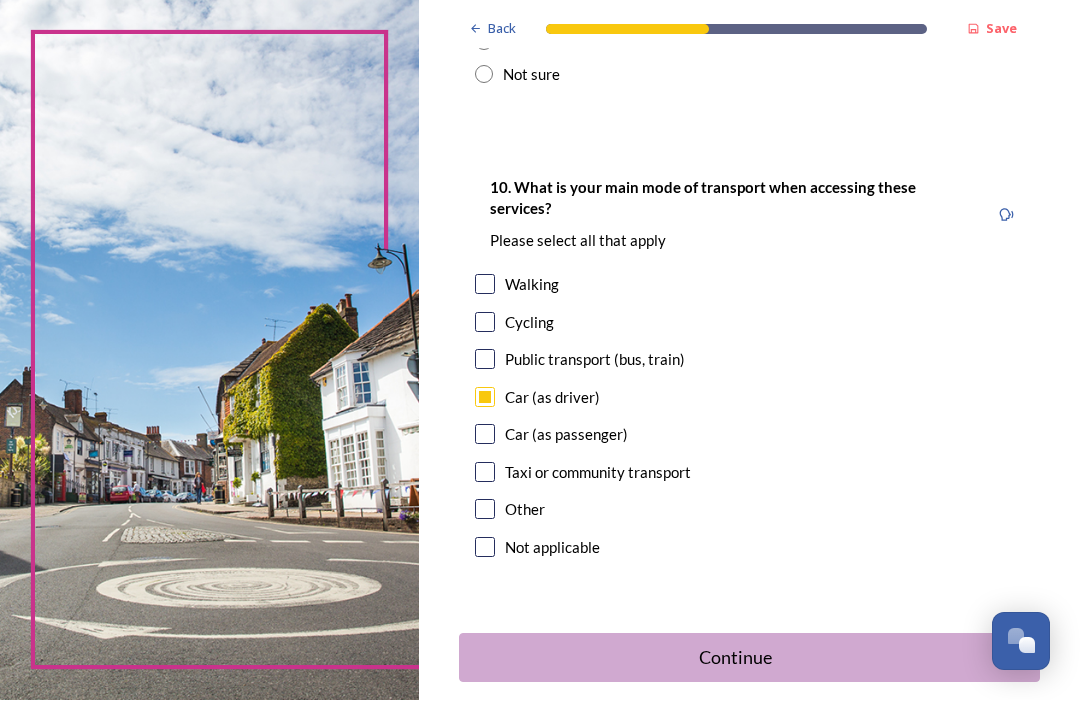 scroll, scrollTop: 1996, scrollLeft: 0, axis: vertical 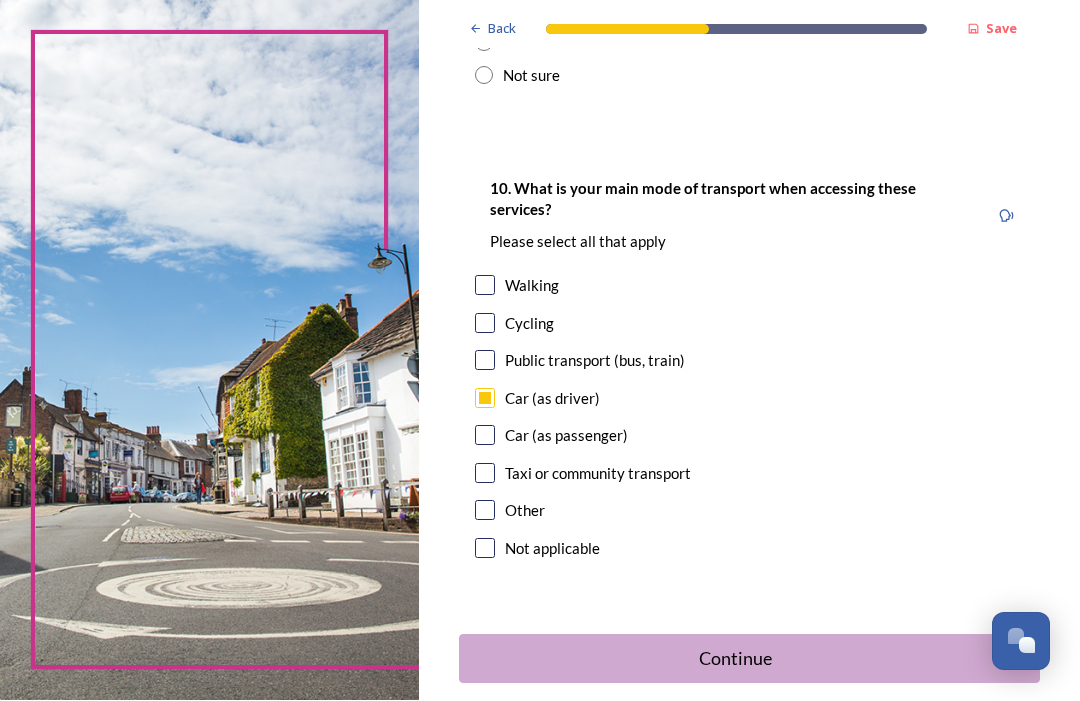 click on "Continue" at bounding box center (736, 659) 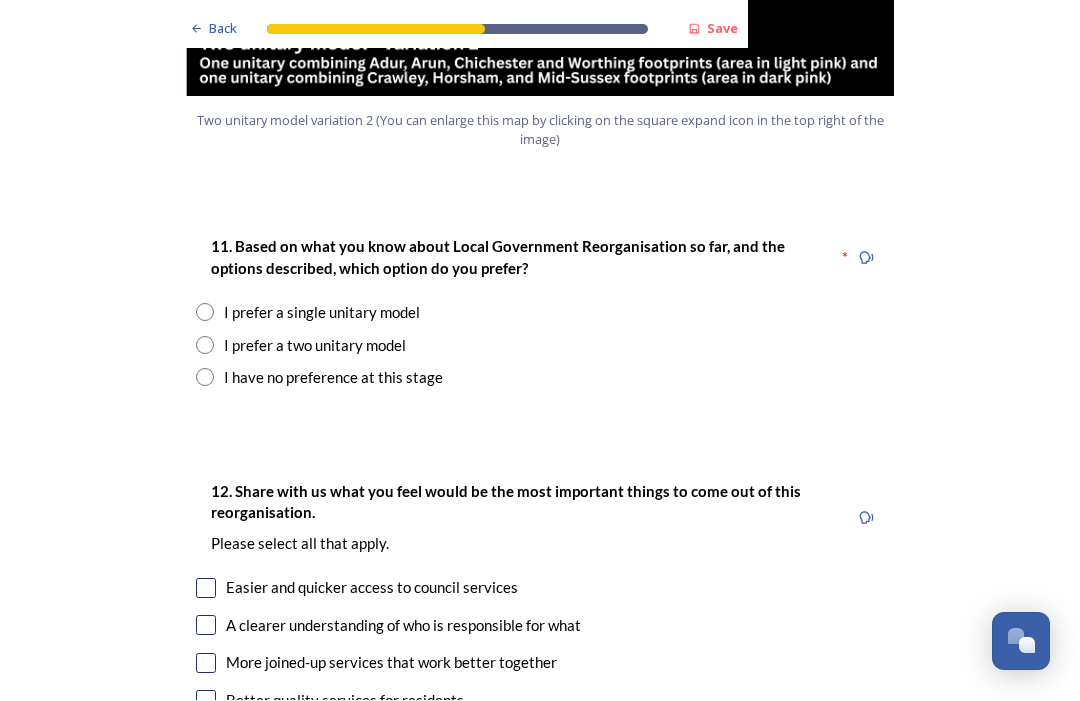 scroll, scrollTop: 2503, scrollLeft: 0, axis: vertical 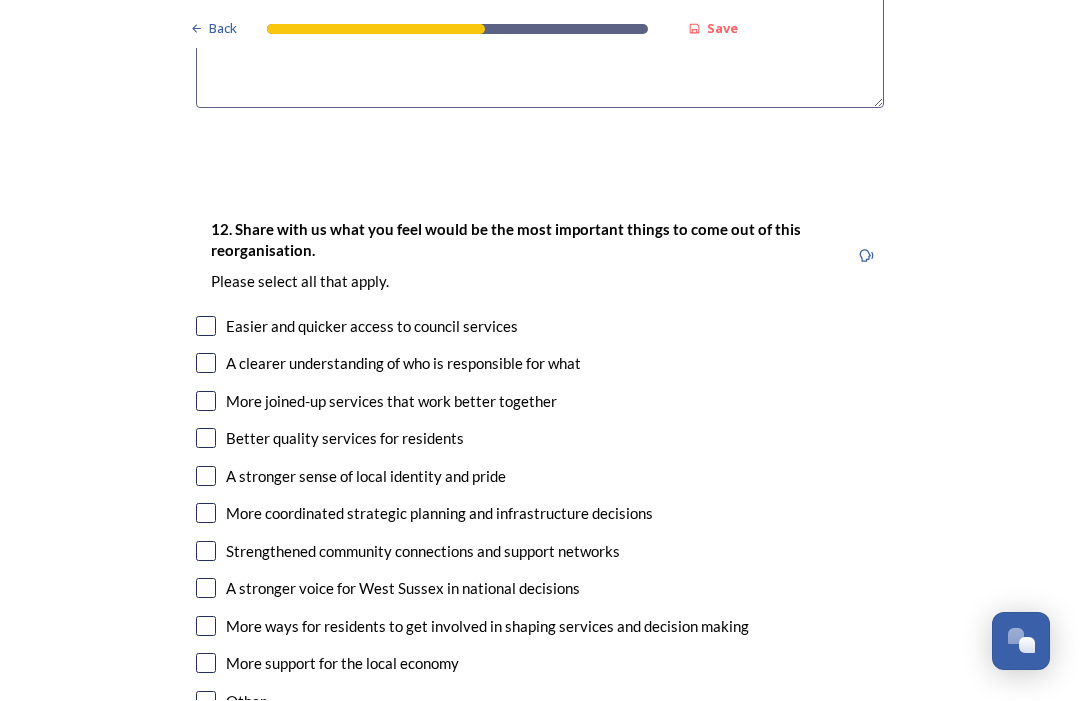 click at bounding box center [206, 402] 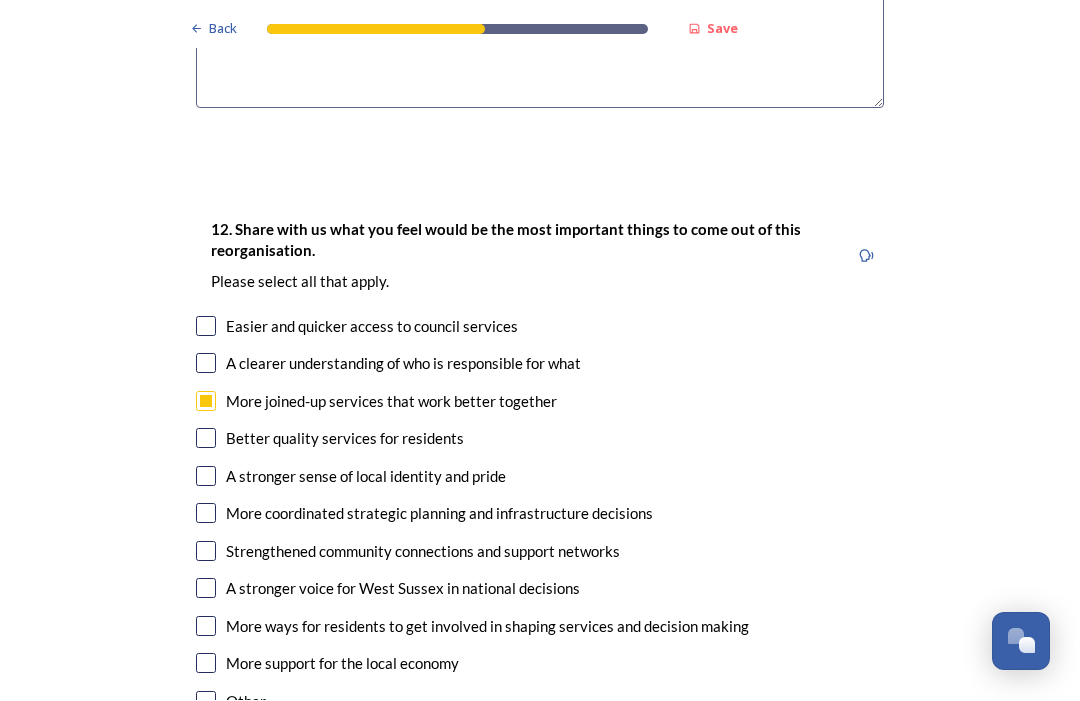 click at bounding box center (206, 439) 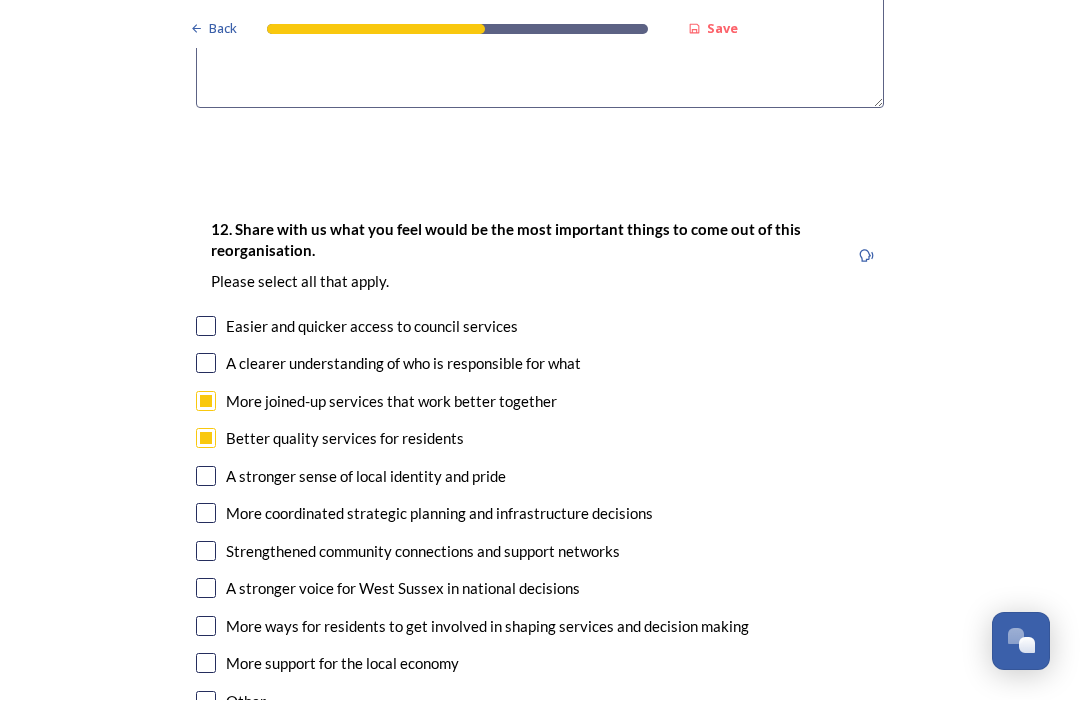 click at bounding box center (206, 514) 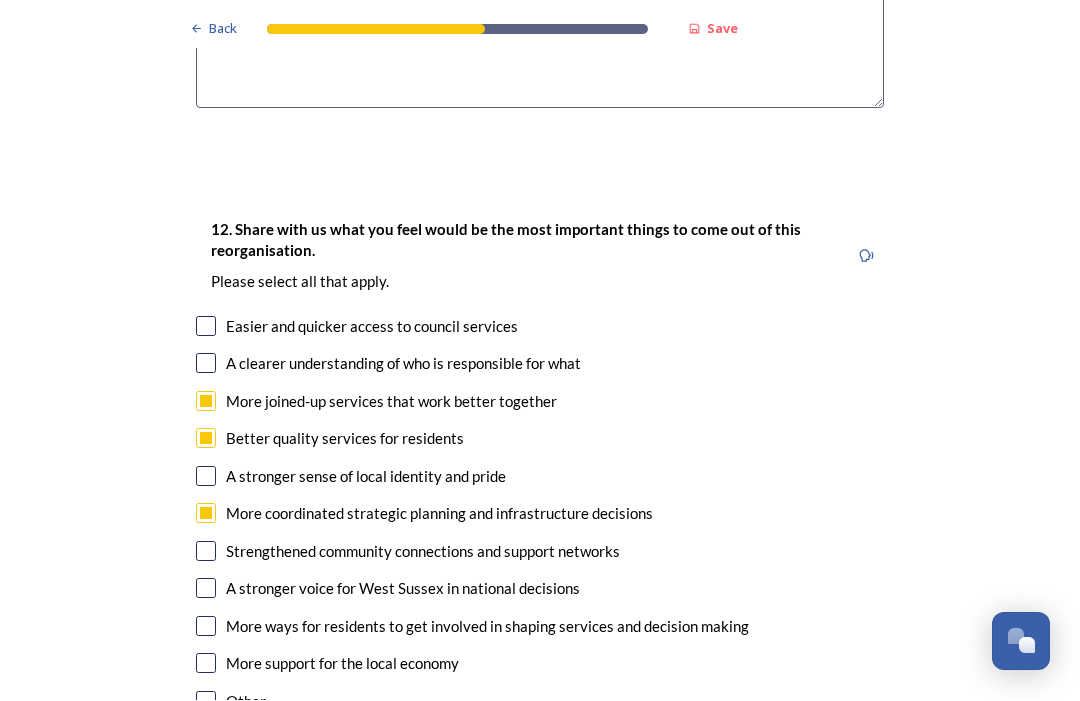 click at bounding box center (206, 552) 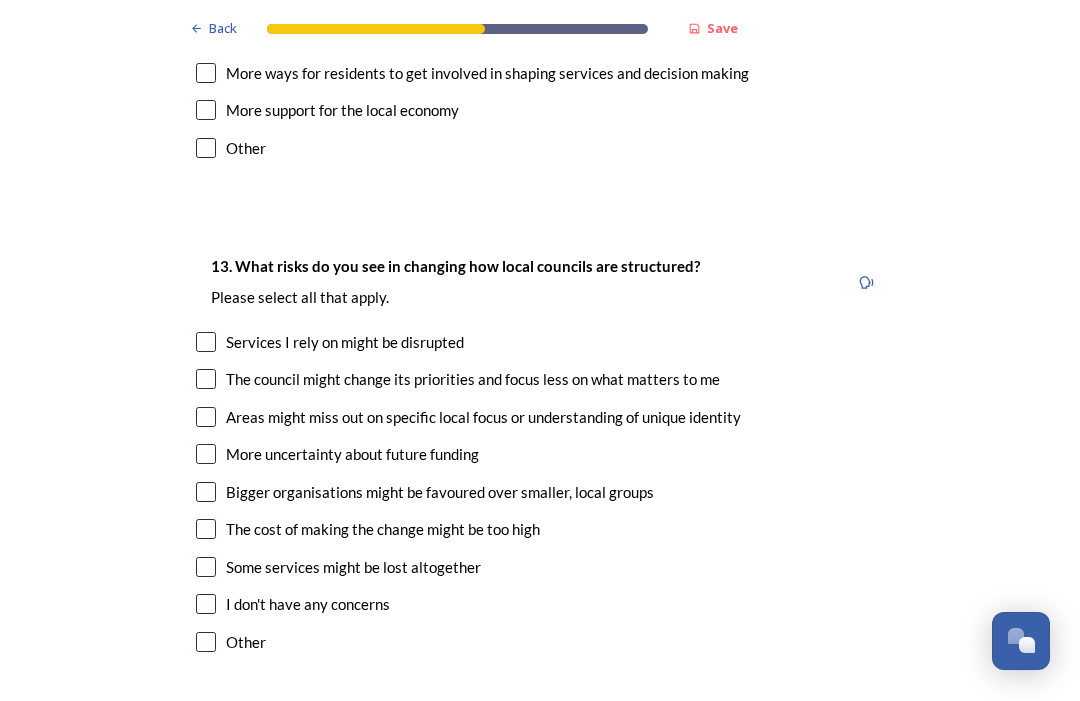 scroll, scrollTop: 3749, scrollLeft: 0, axis: vertical 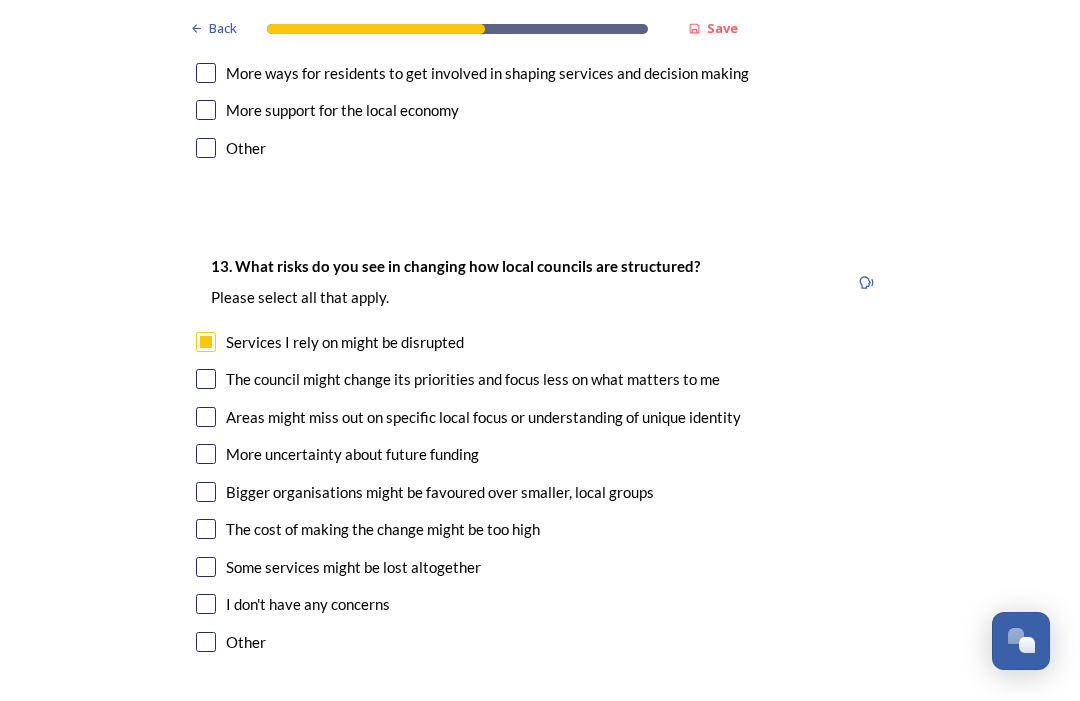click at bounding box center (206, 455) 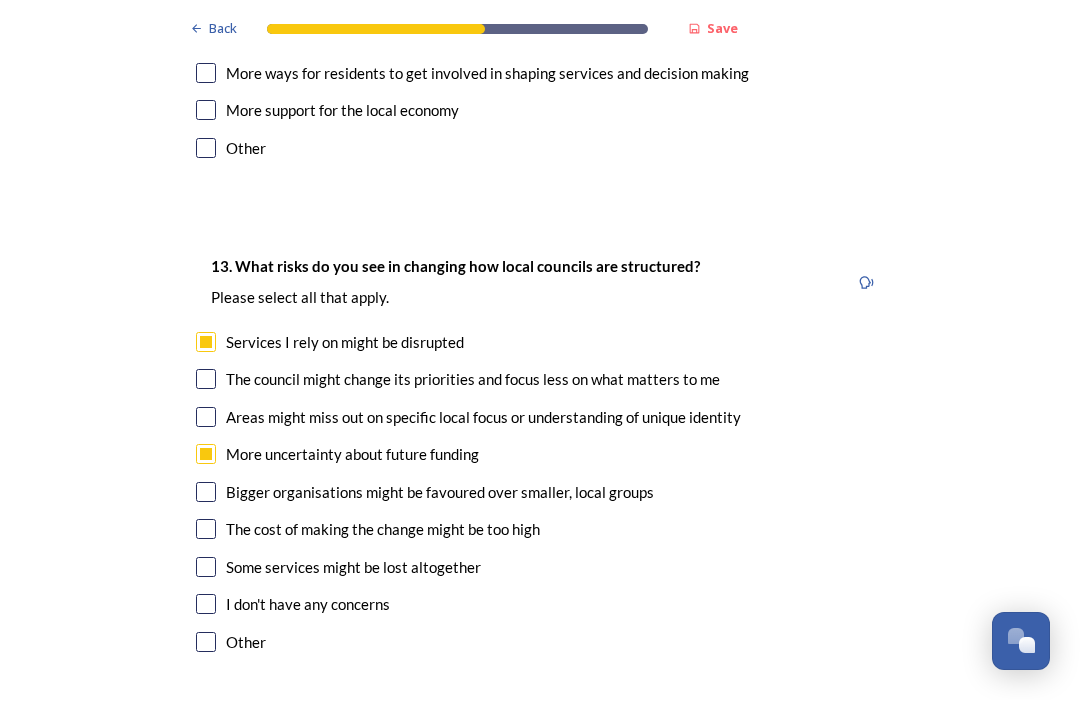click at bounding box center (206, 493) 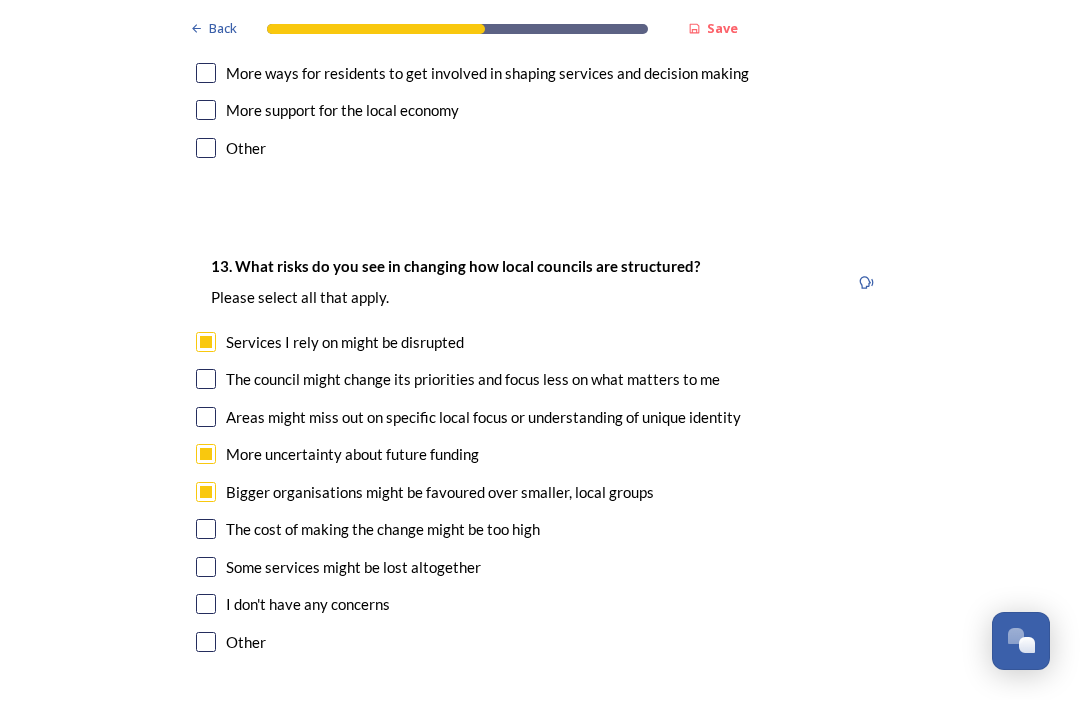 click at bounding box center (206, 530) 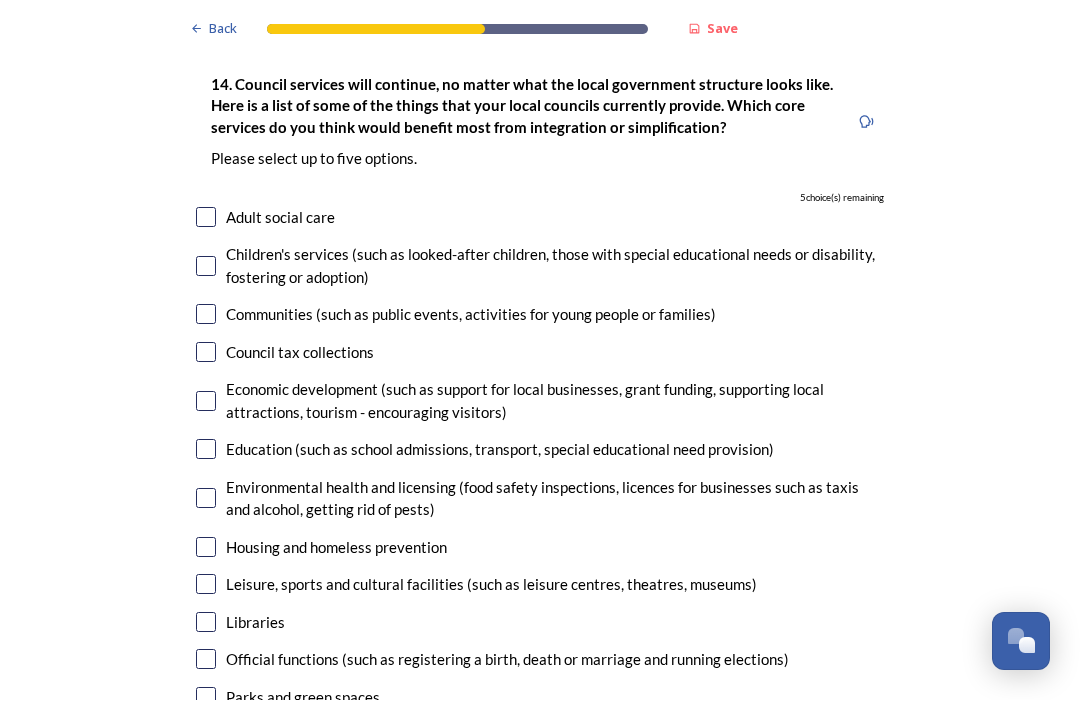 scroll, scrollTop: 4425, scrollLeft: 0, axis: vertical 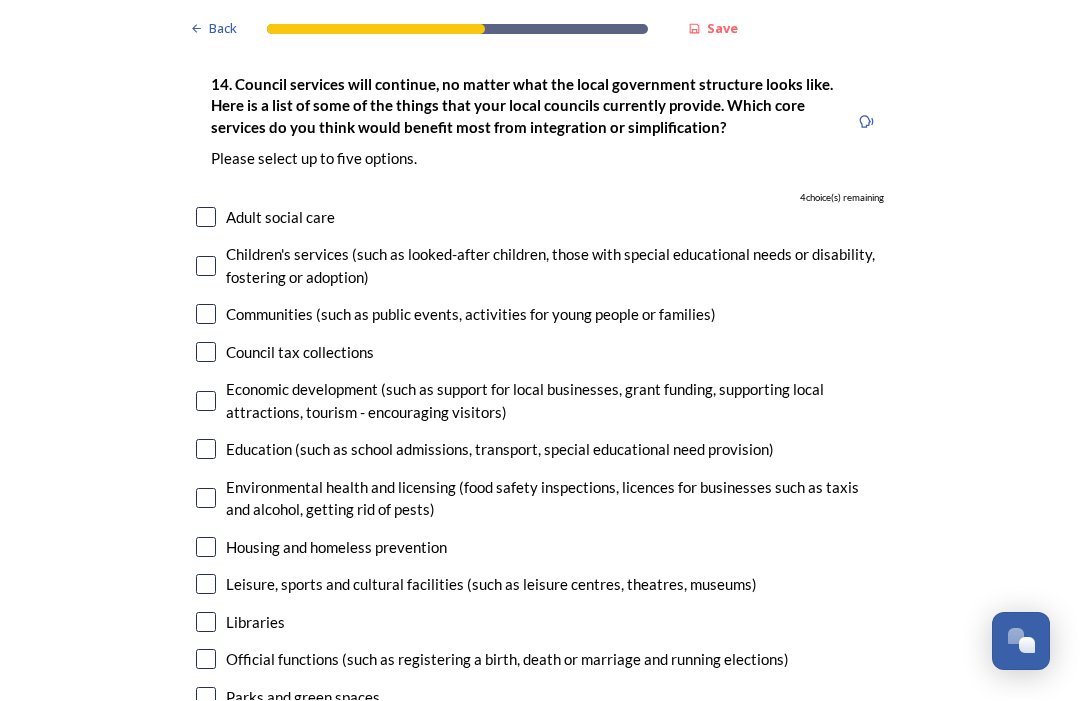 checkbox on "true" 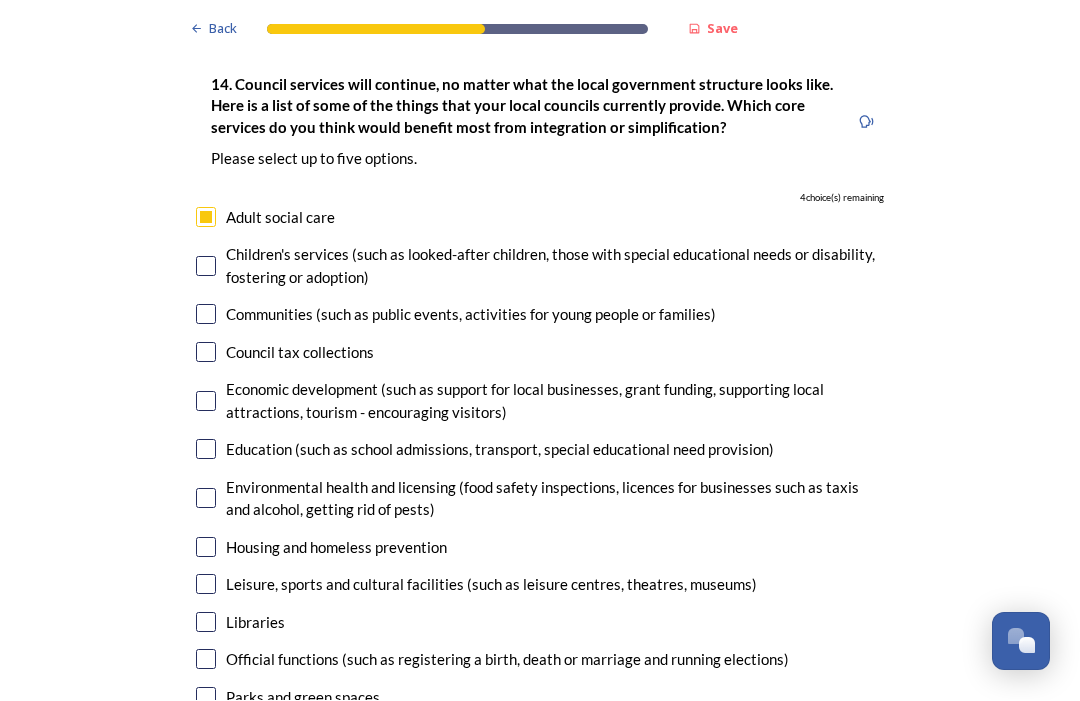 click at bounding box center (206, 267) 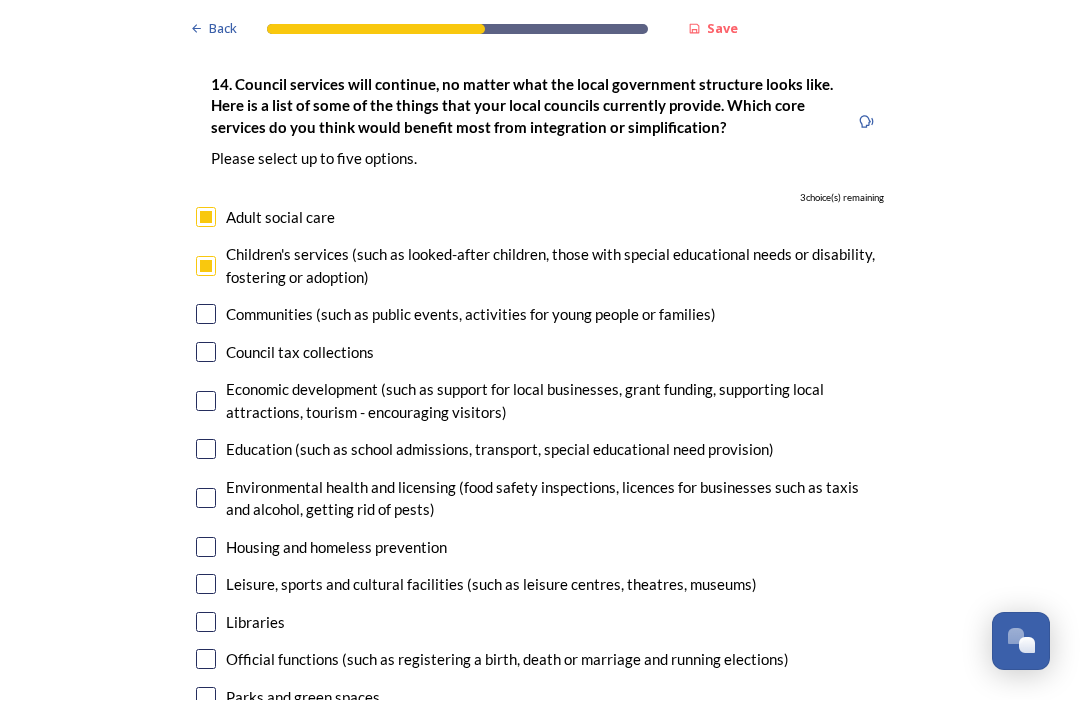 click at bounding box center (206, 450) 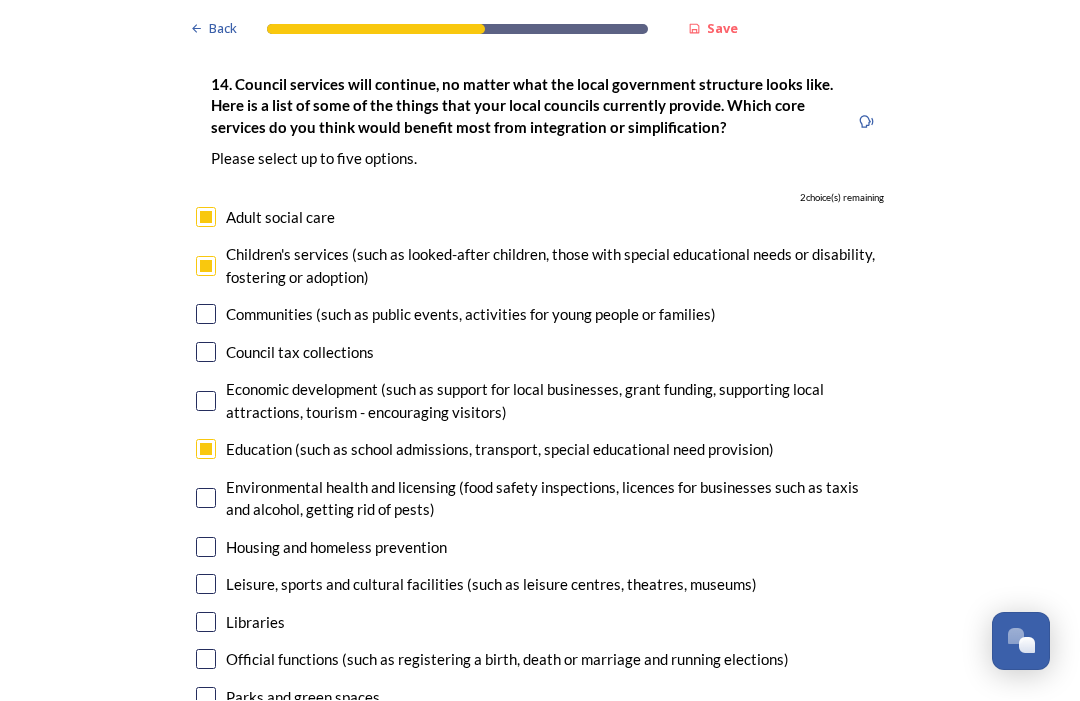 click at bounding box center [206, 548] 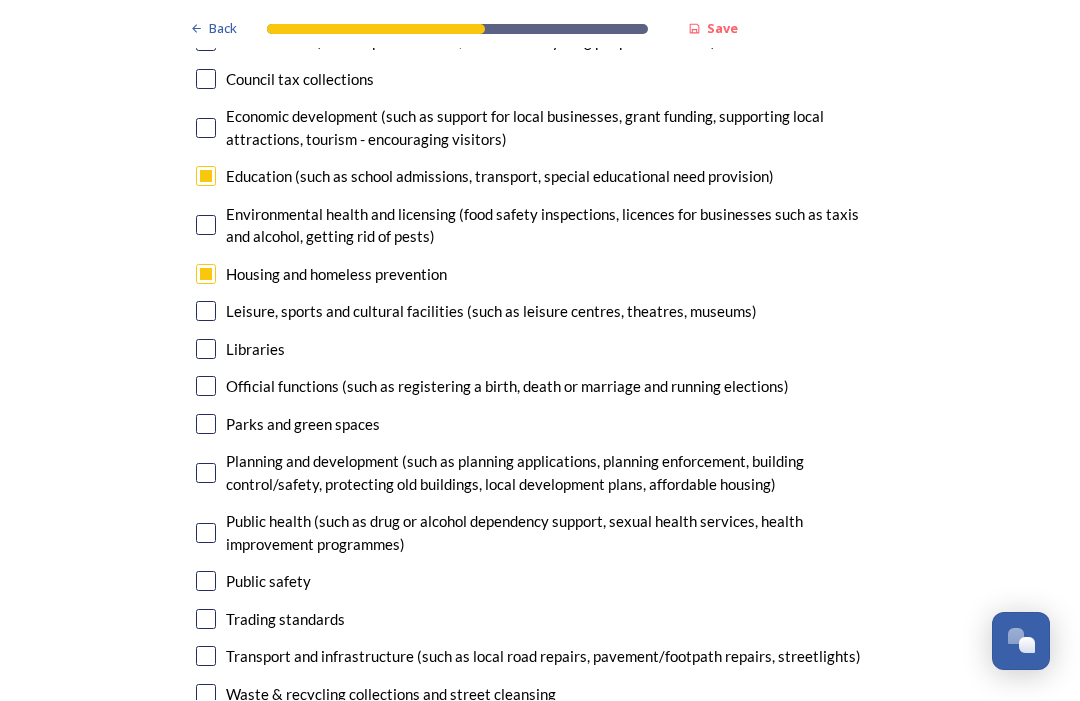 scroll, scrollTop: 4703, scrollLeft: 0, axis: vertical 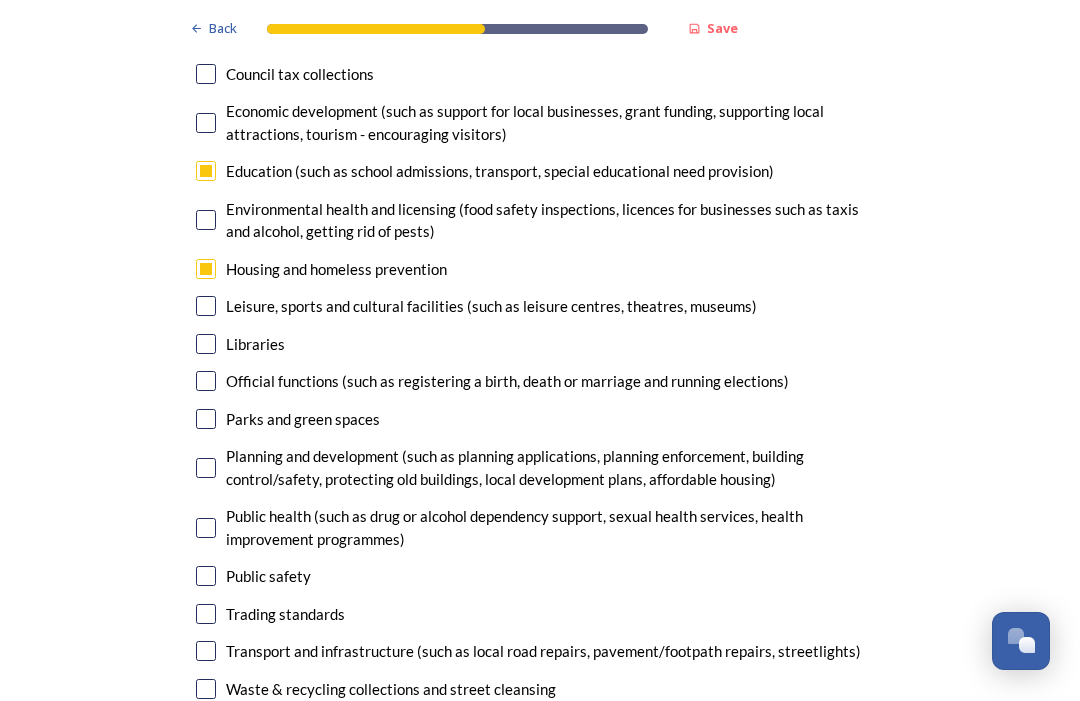 click at bounding box center (206, 469) 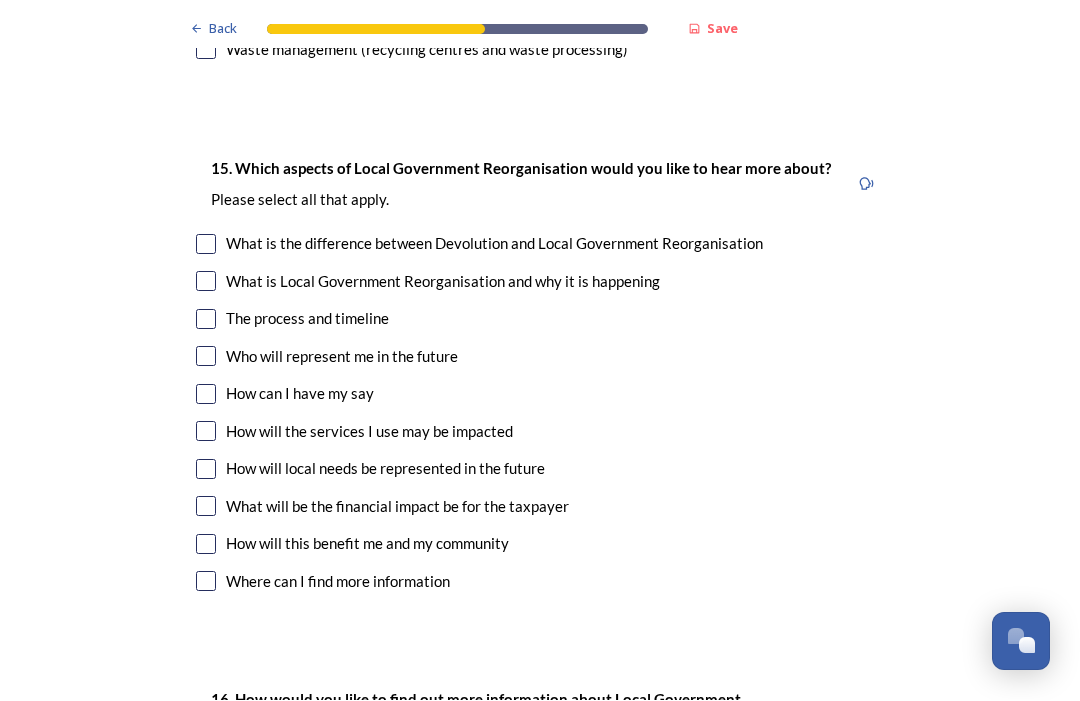 scroll, scrollTop: 5401, scrollLeft: 0, axis: vertical 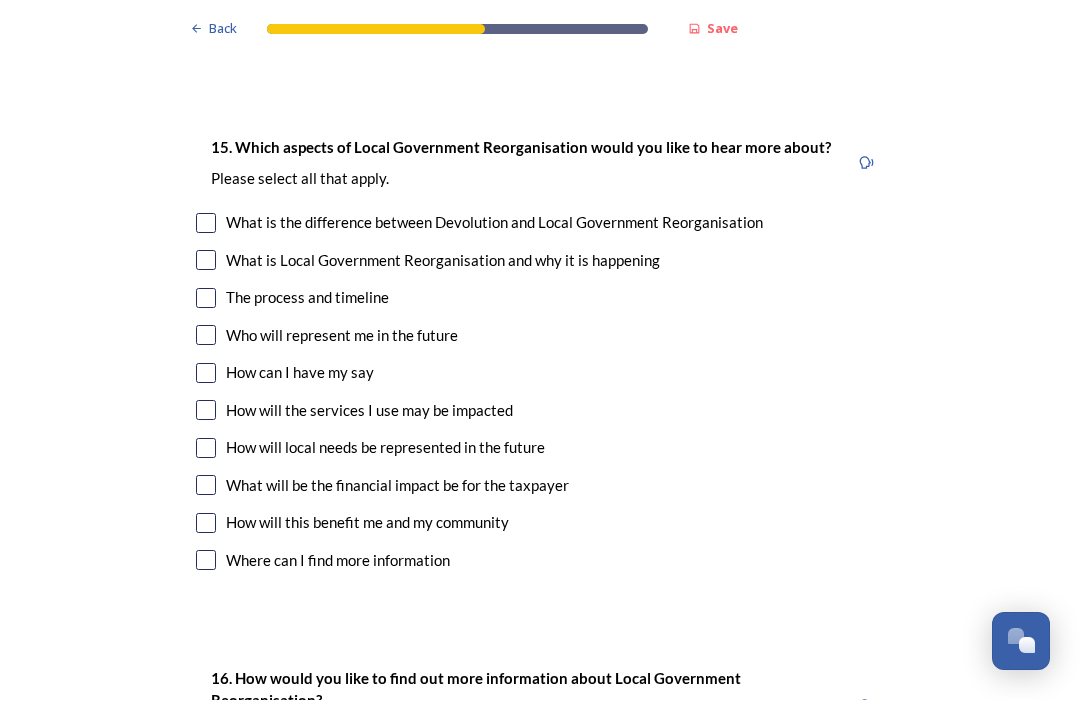 click at bounding box center [206, 524] 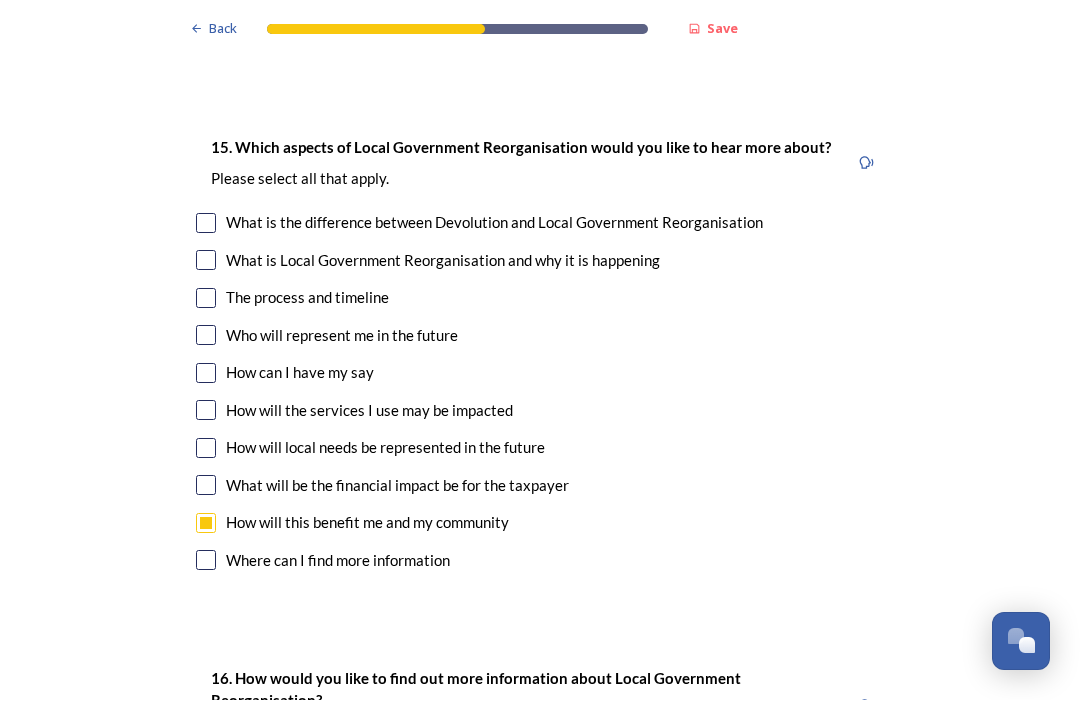 click at bounding box center (206, 261) 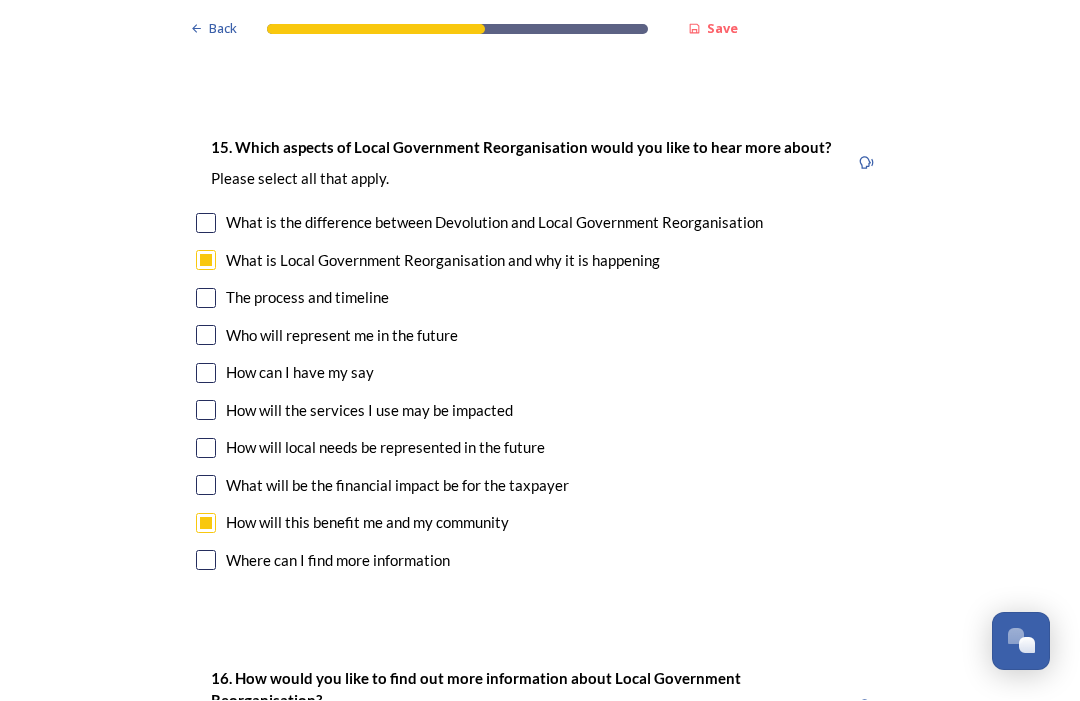 click at bounding box center [206, 261] 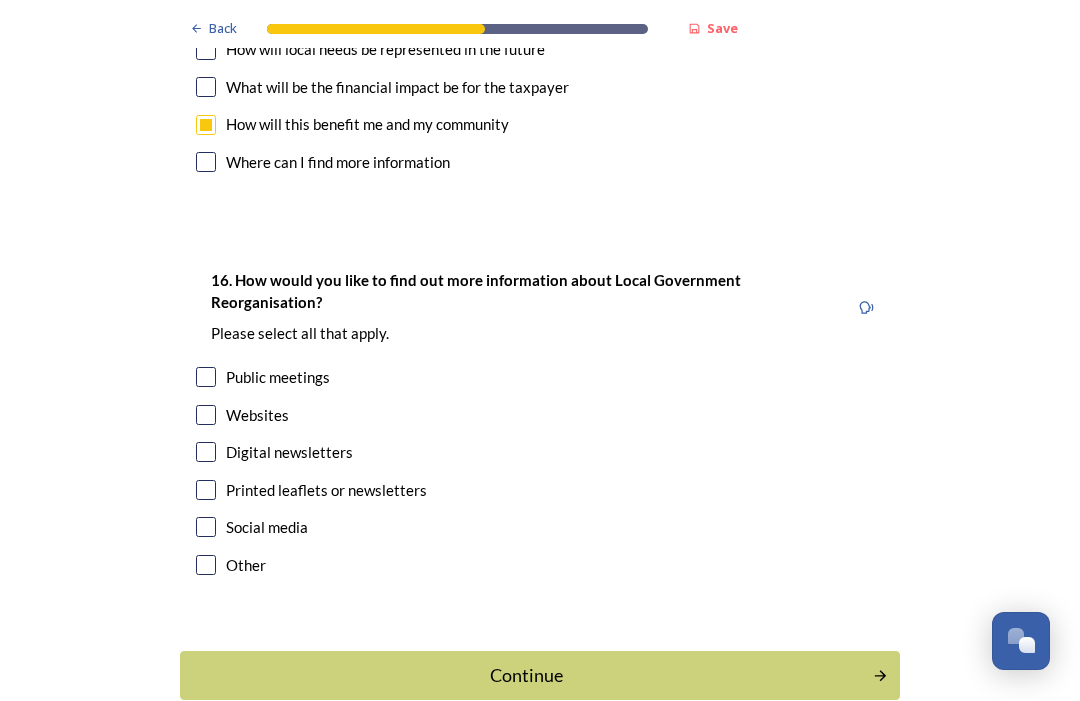 scroll, scrollTop: 5797, scrollLeft: 0, axis: vertical 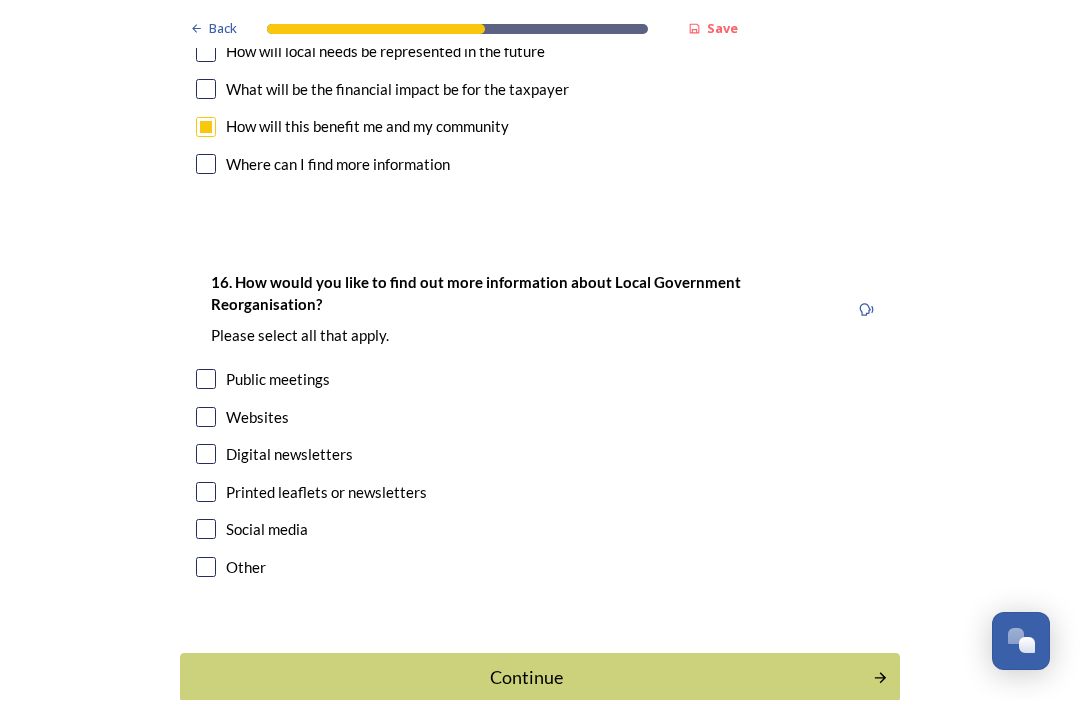 click at bounding box center [206, 455] 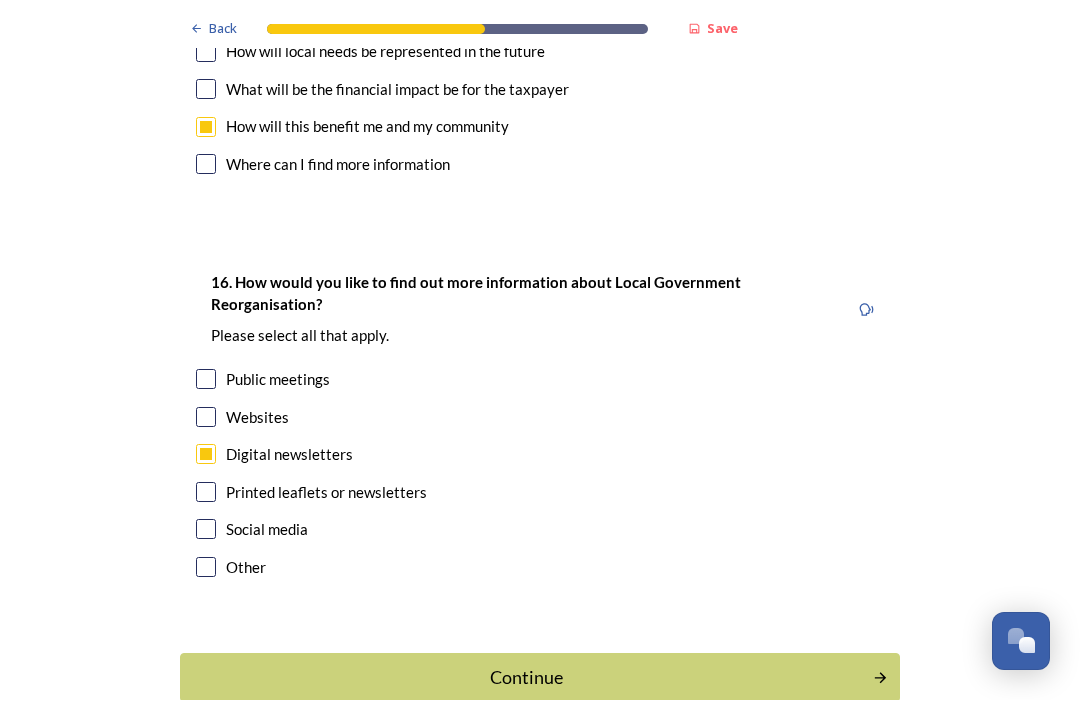 click at bounding box center [206, 530] 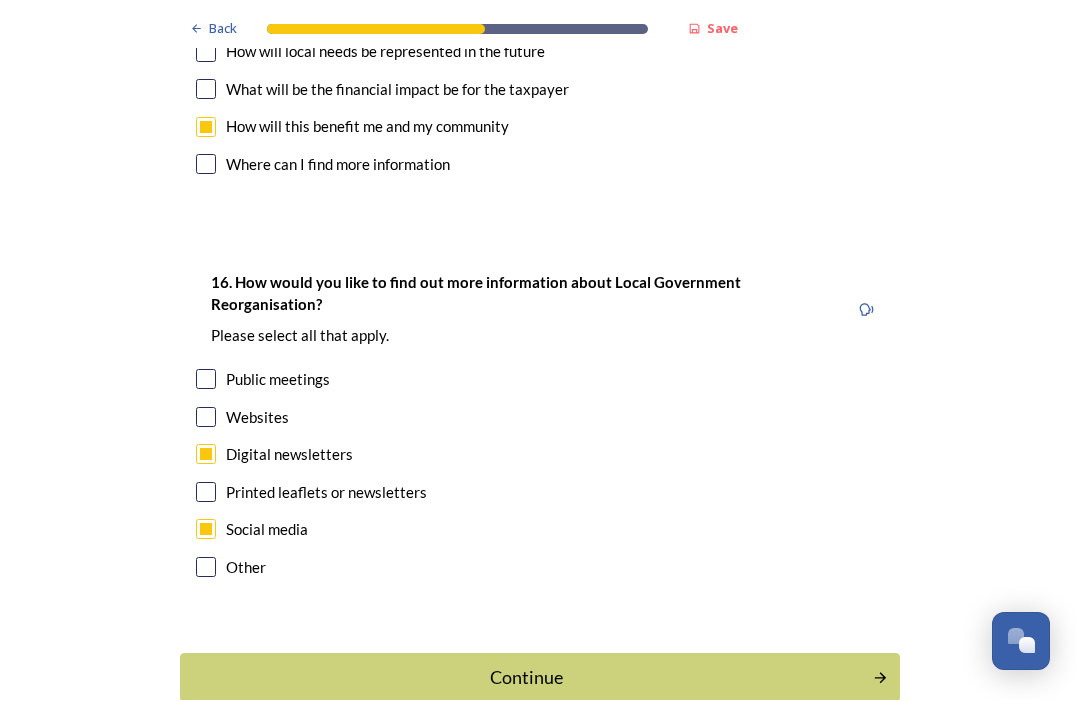 click at bounding box center (206, 418) 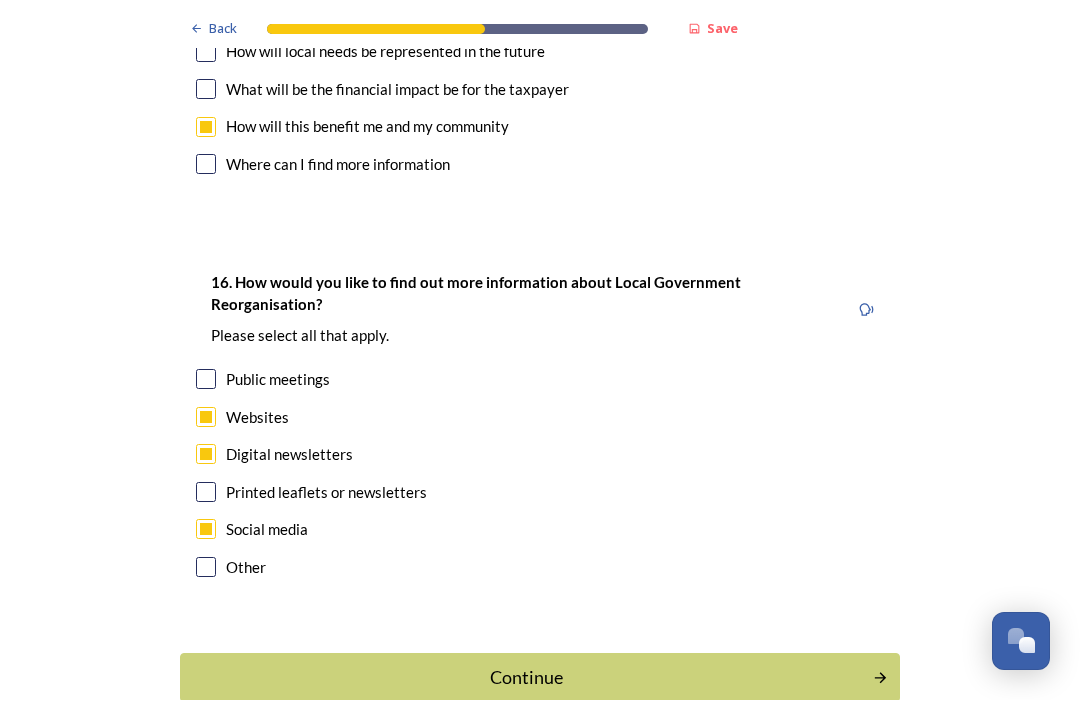 click on "Continue" at bounding box center [526, 678] 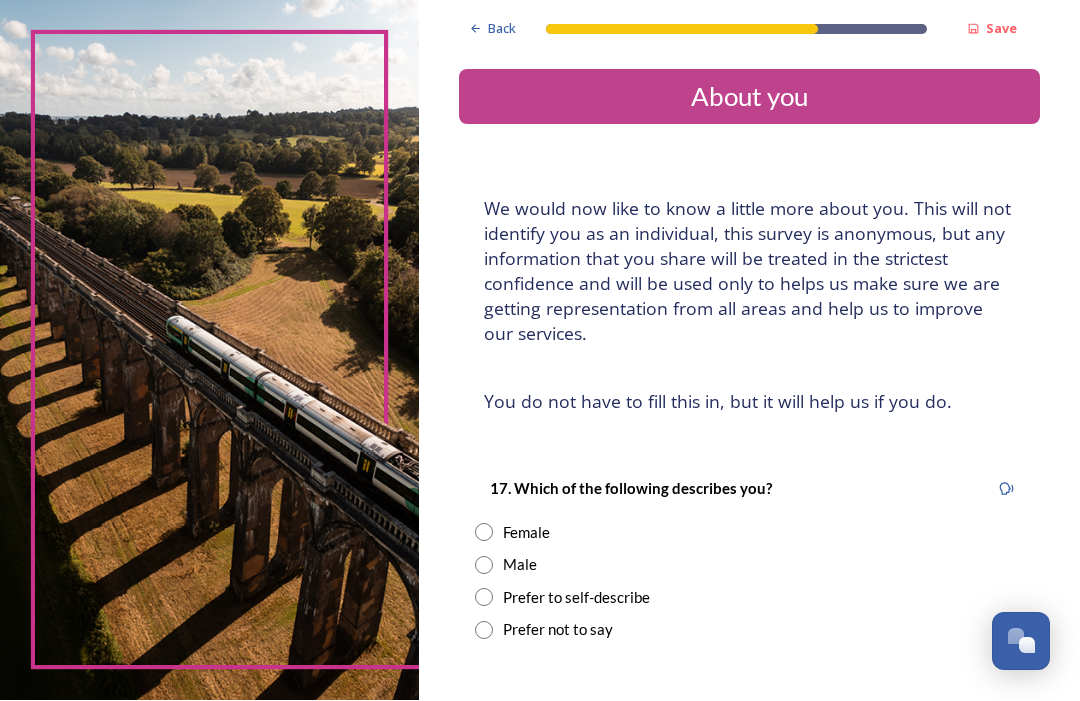 click at bounding box center [484, 533] 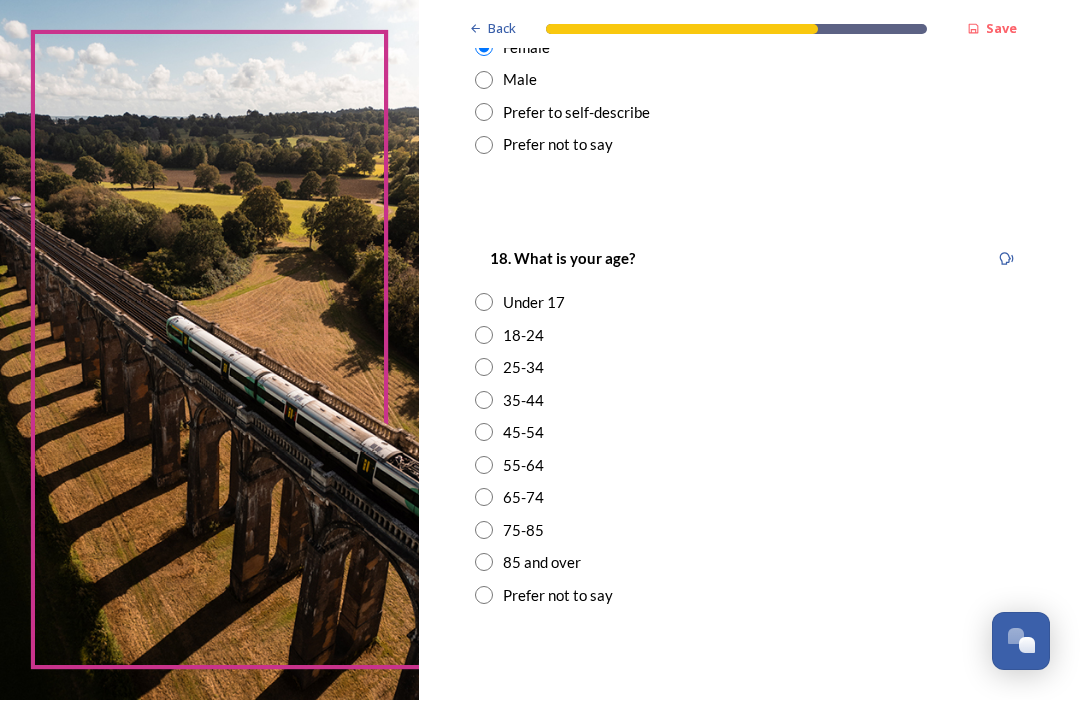 scroll, scrollTop: 485, scrollLeft: 0, axis: vertical 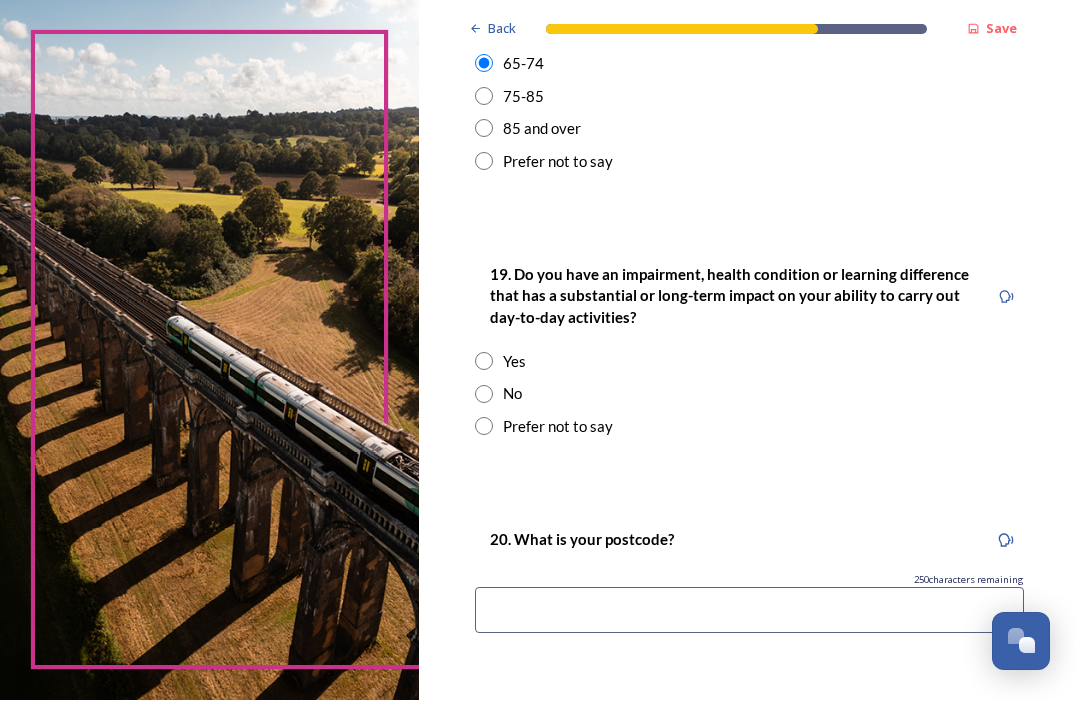 click at bounding box center (484, 395) 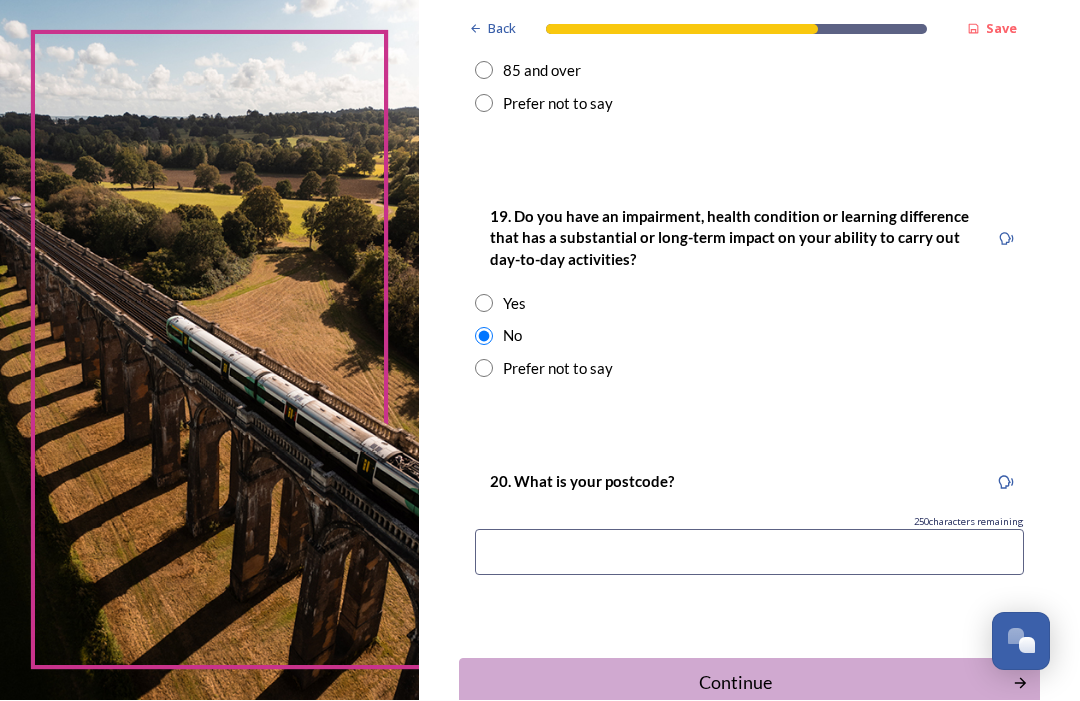 scroll, scrollTop: 980, scrollLeft: 0, axis: vertical 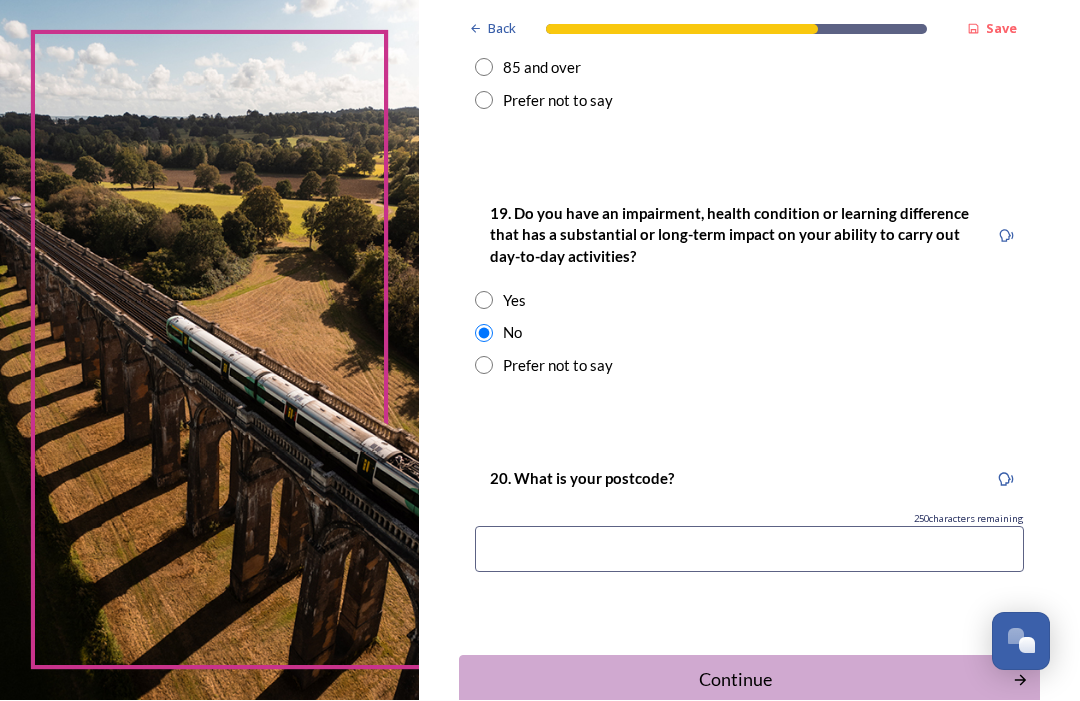 click at bounding box center (749, 550) 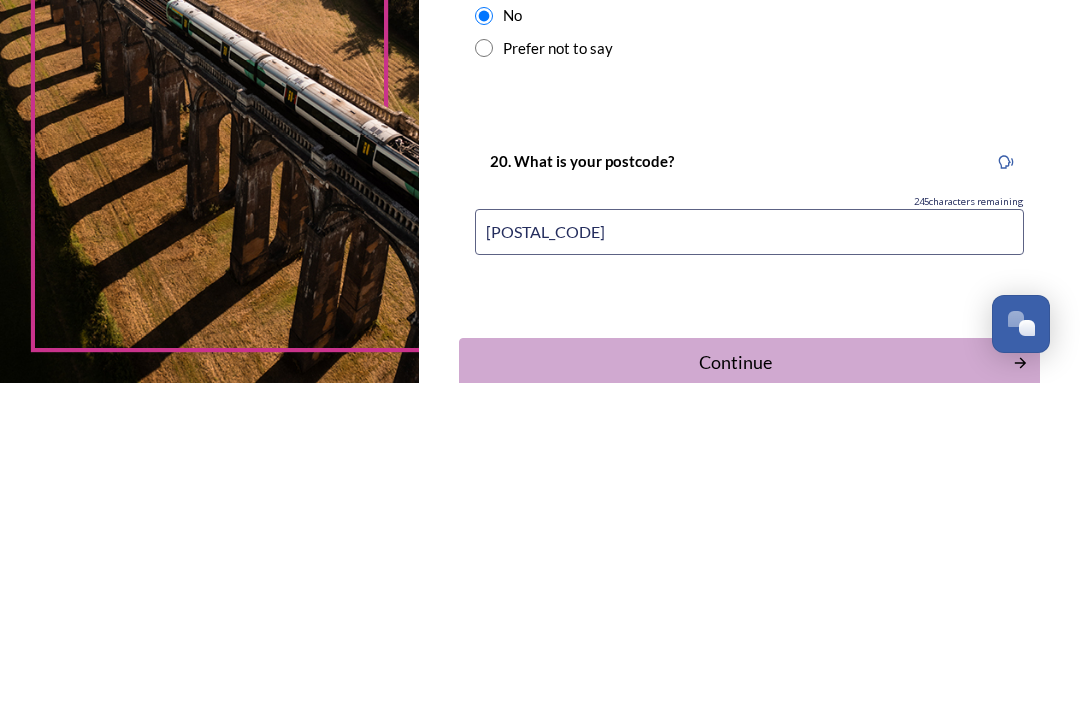 type on "[POSTAL_CODE]" 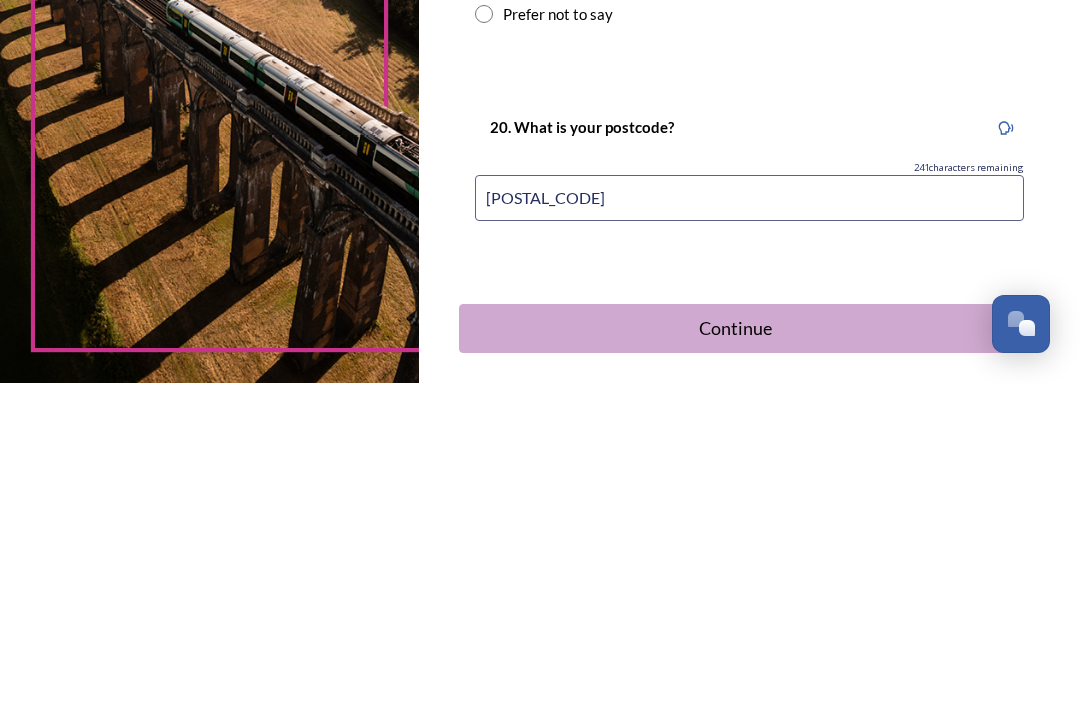 scroll, scrollTop: 1013, scrollLeft: 0, axis: vertical 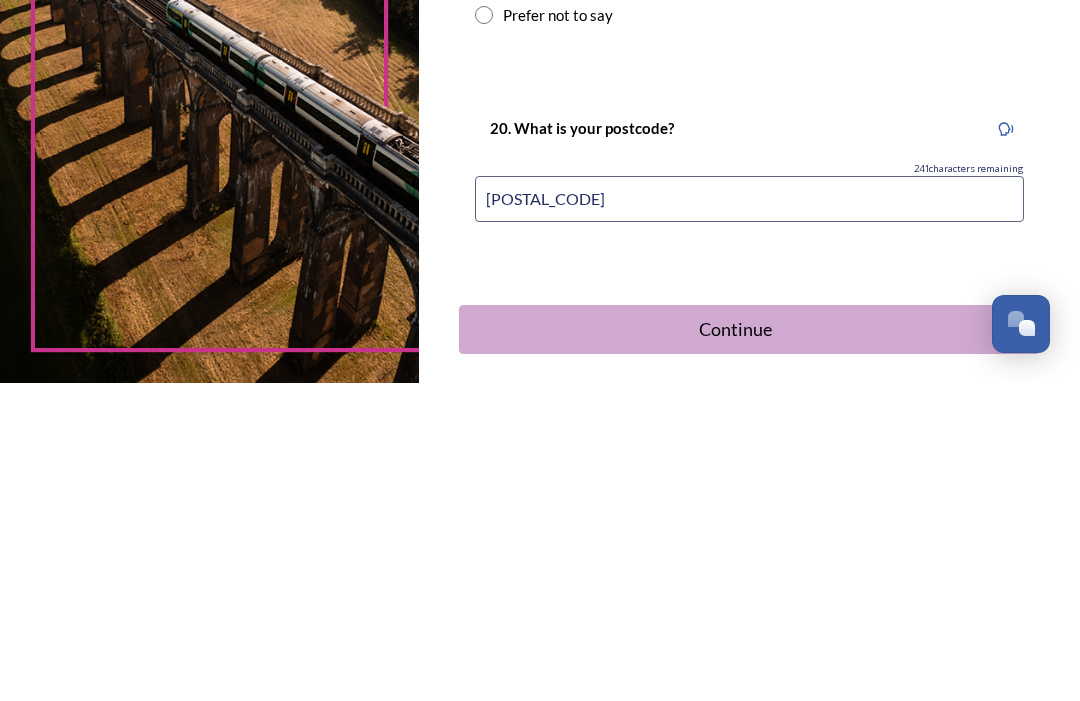 click on "Continue" at bounding box center [736, 647] 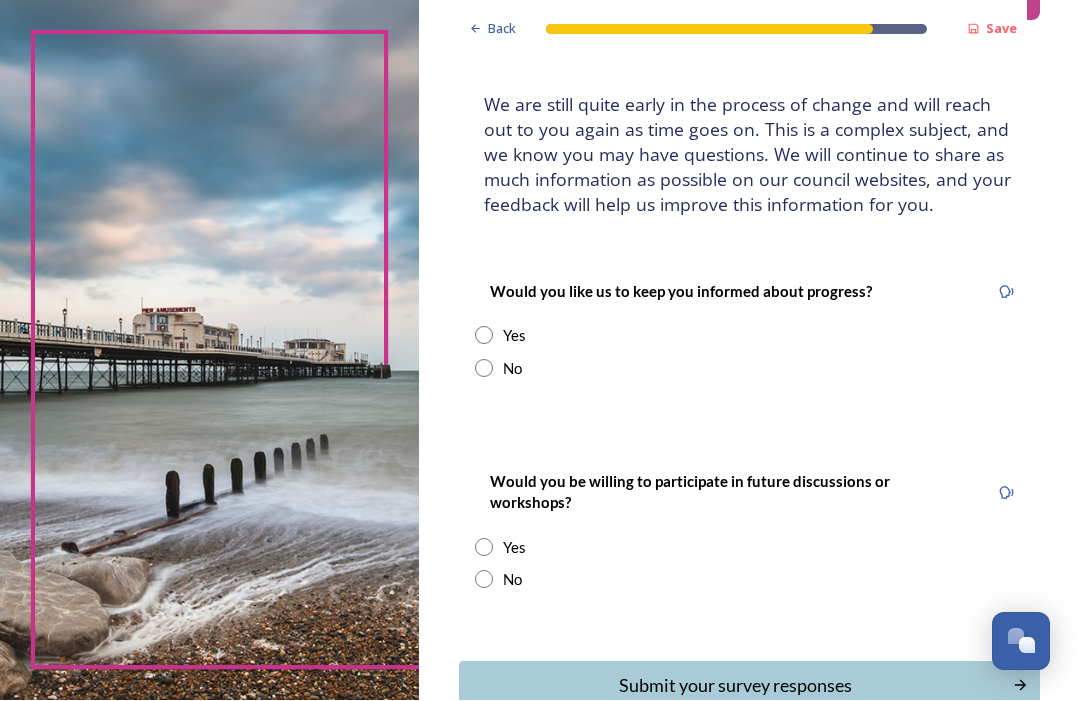 scroll, scrollTop: 103, scrollLeft: 0, axis: vertical 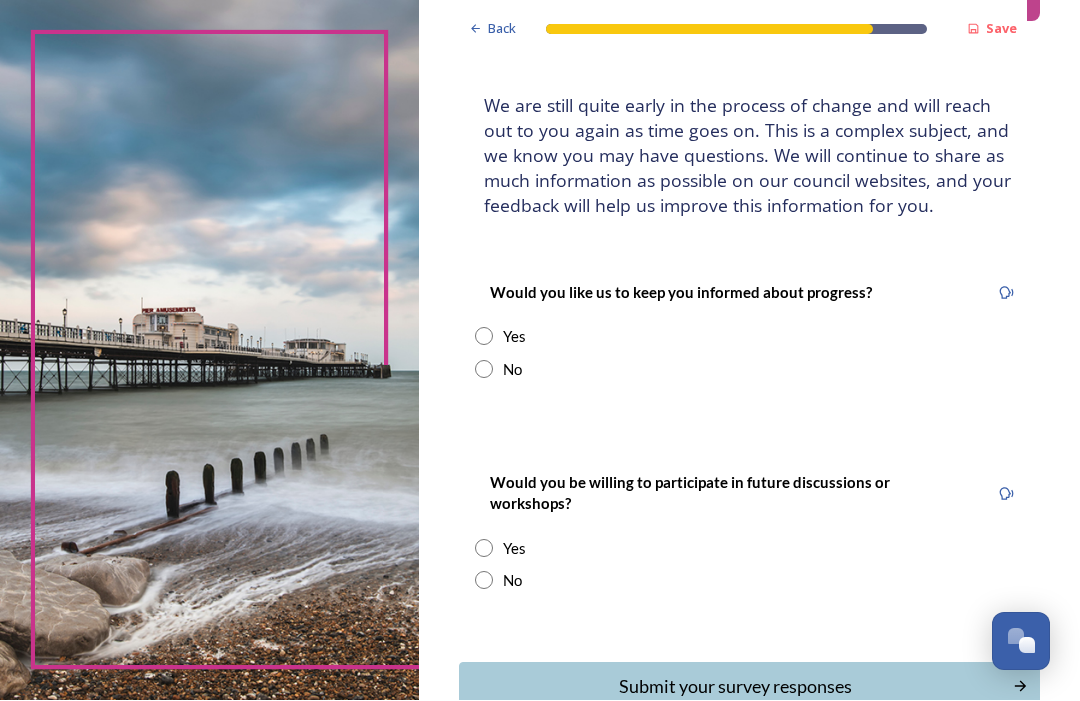 click at bounding box center (484, 581) 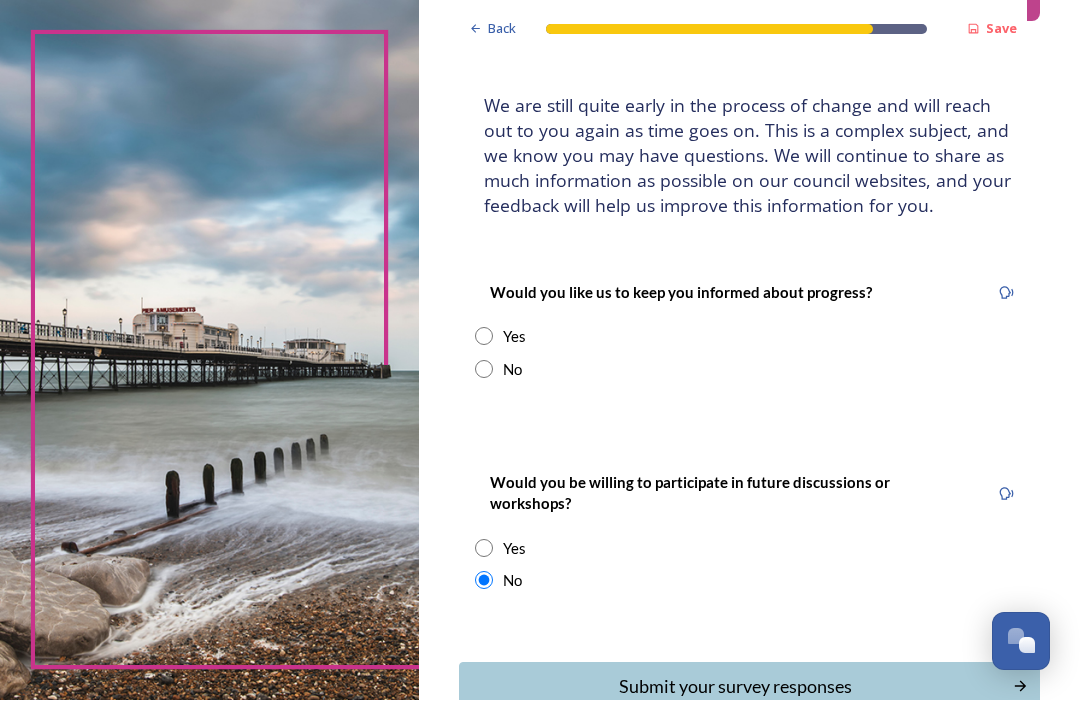 click at bounding box center (484, 337) 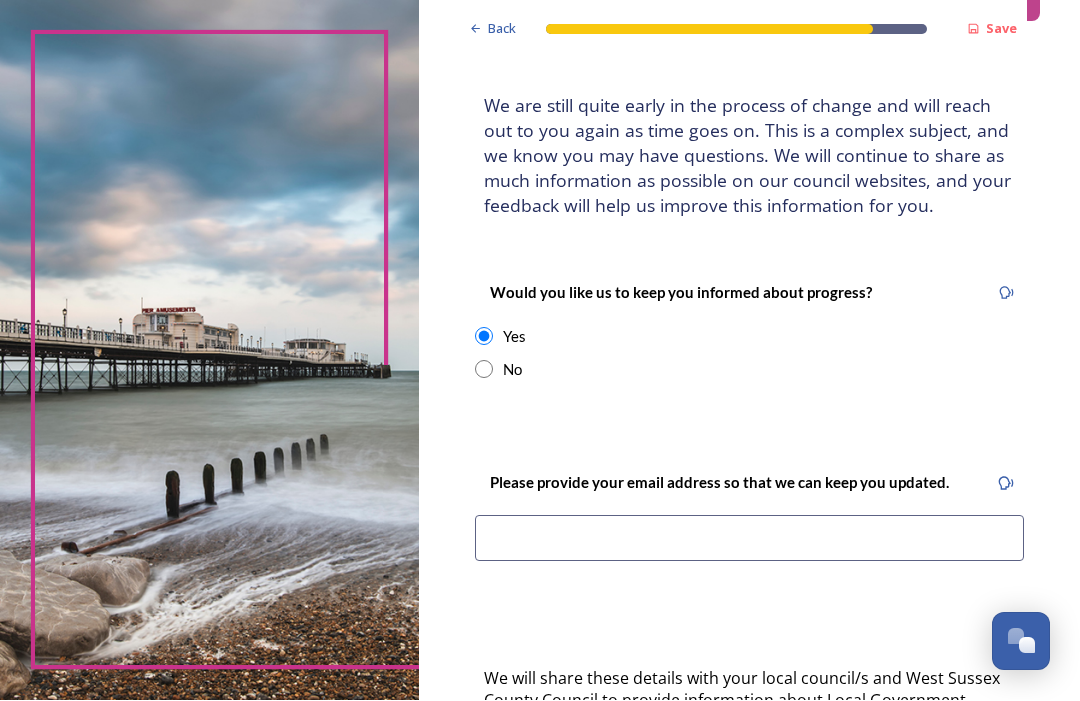 click at bounding box center (749, 539) 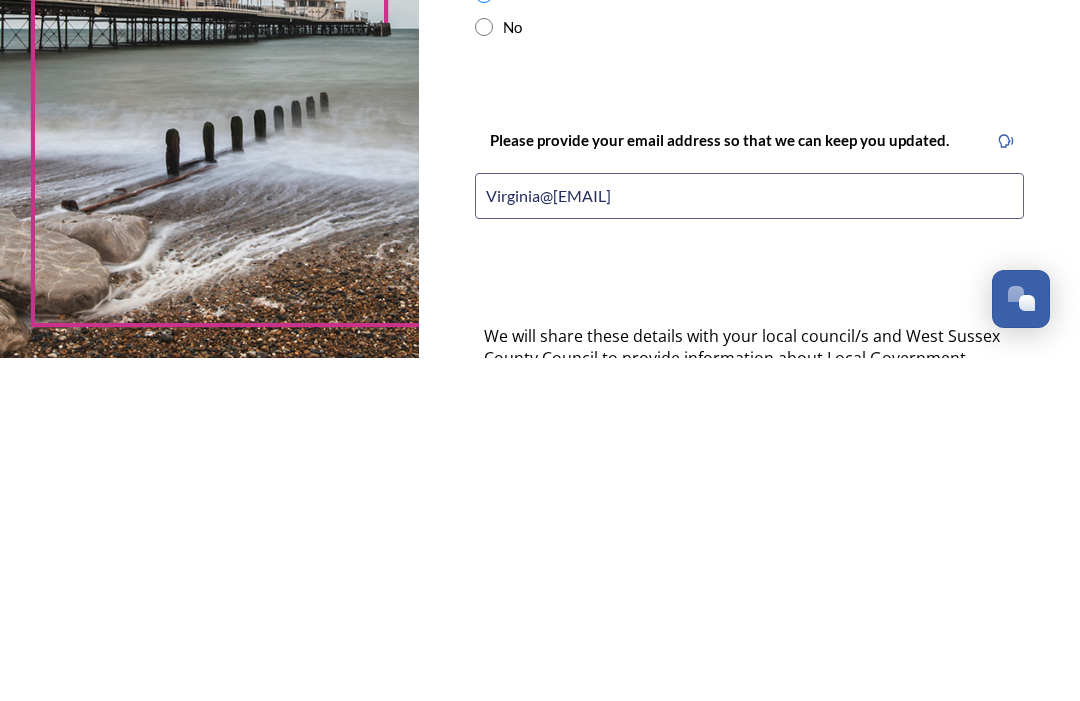 type on "Virginia@[EMAIL]" 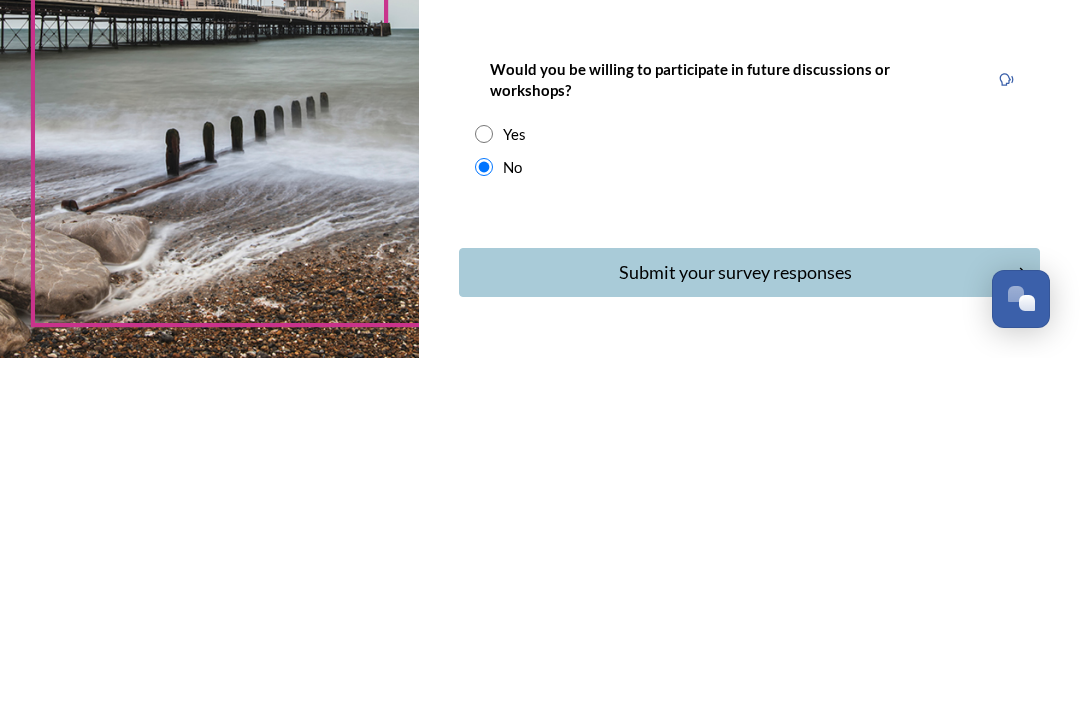 scroll, scrollTop: 523, scrollLeft: 0, axis: vertical 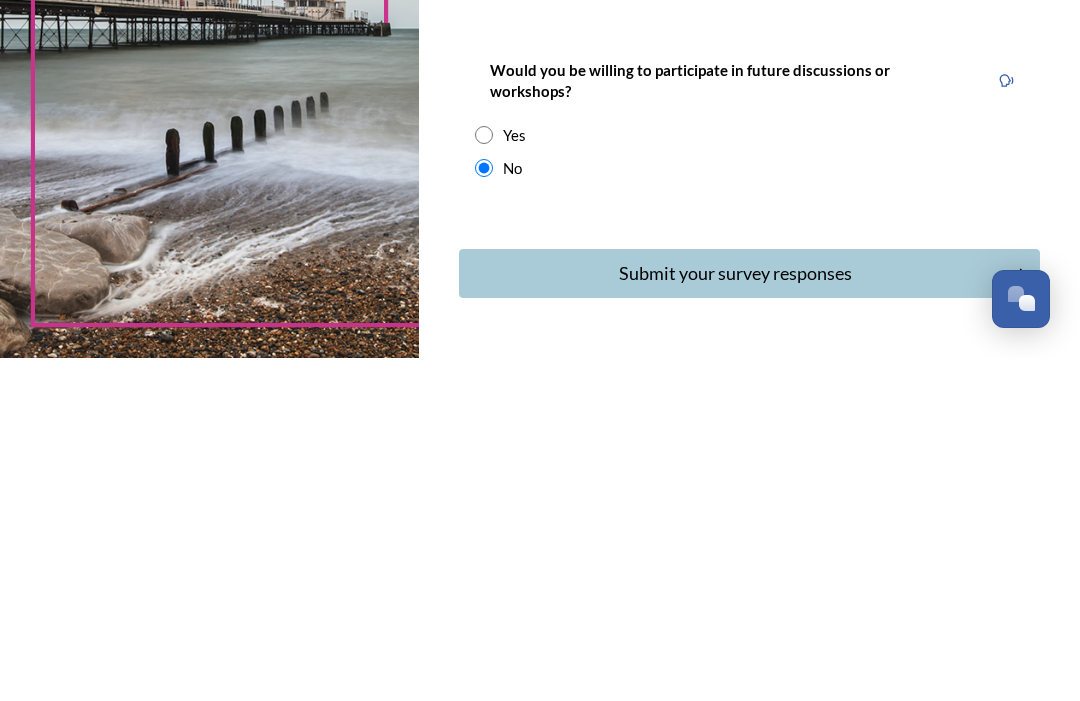 click on "Submit your survey responses" at bounding box center (736, 616) 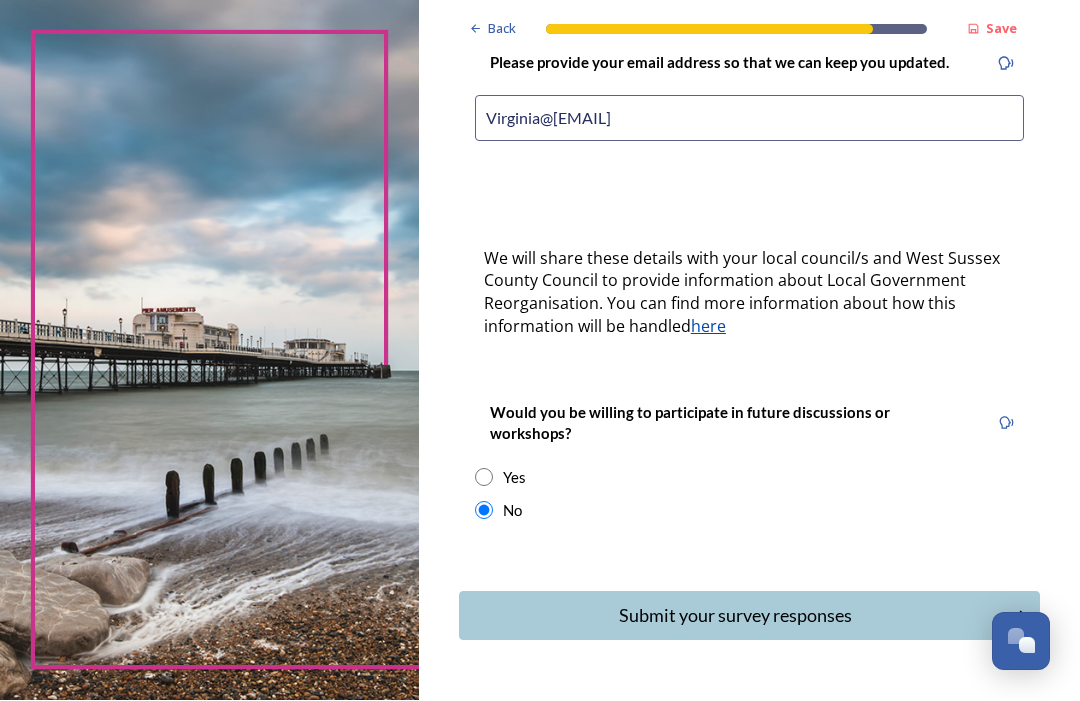 scroll, scrollTop: 0, scrollLeft: 0, axis: both 